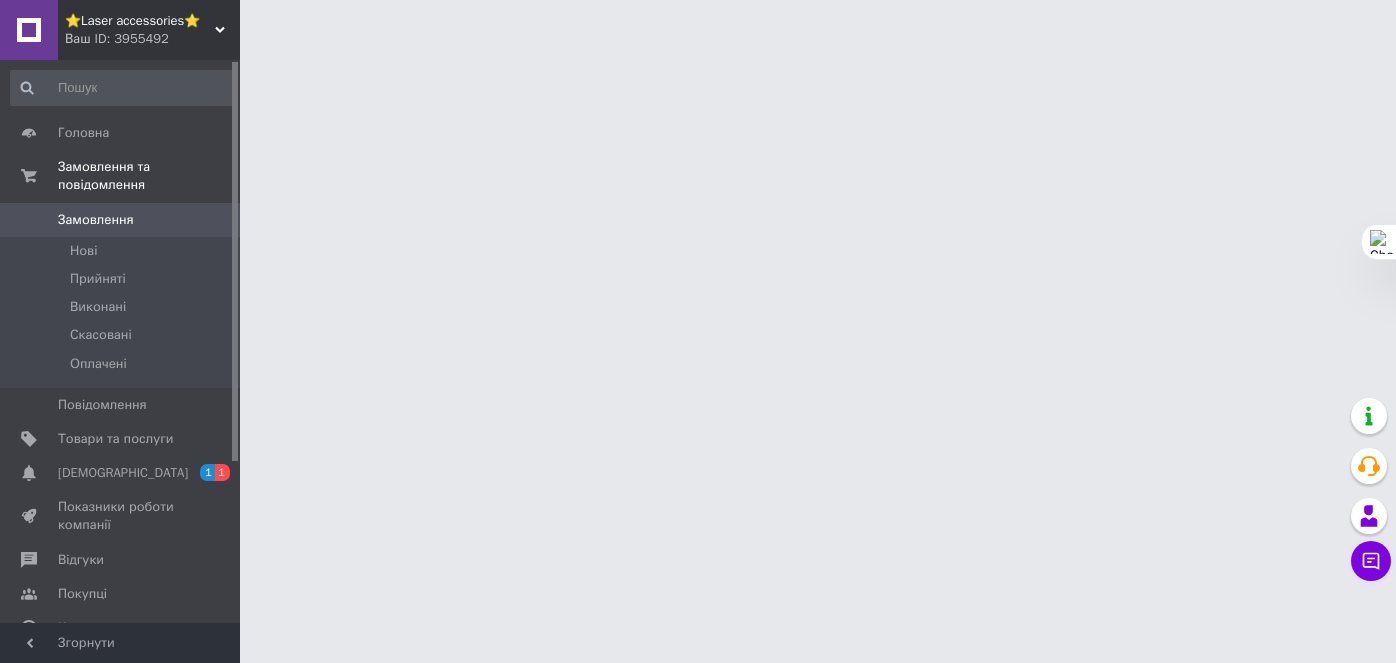 scroll, scrollTop: 0, scrollLeft: 0, axis: both 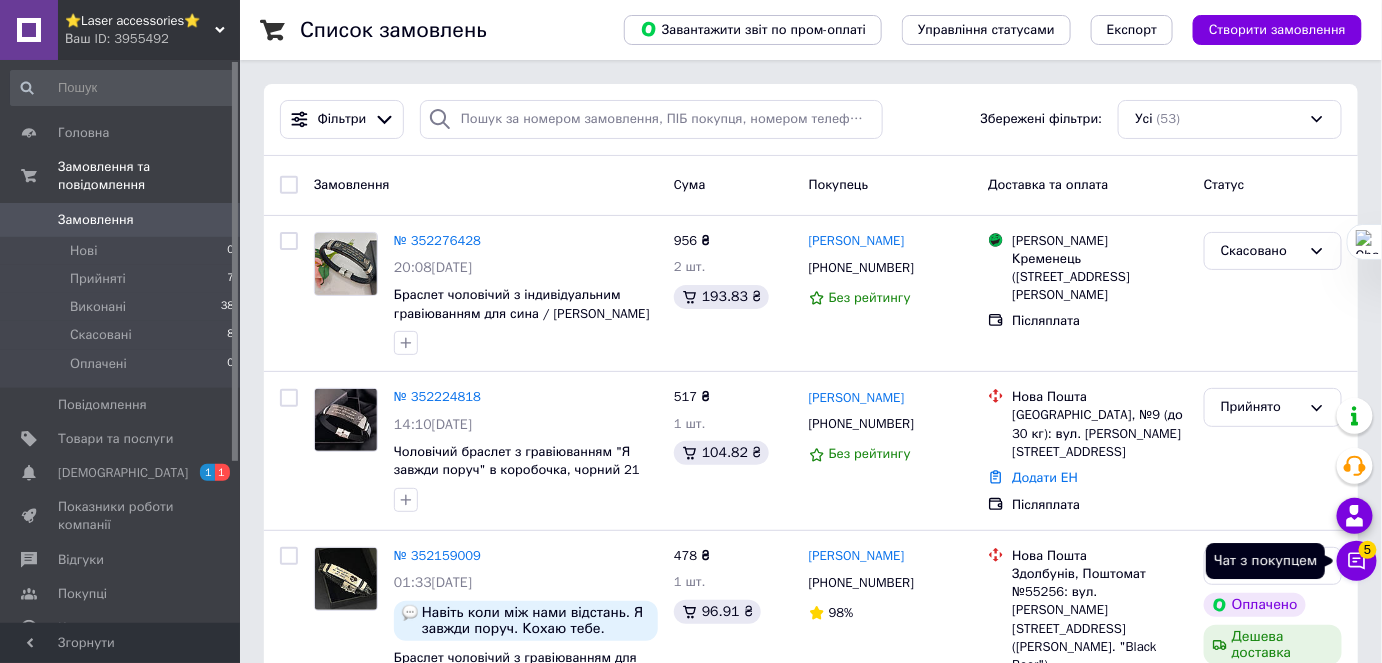 drag, startPoint x: 1360, startPoint y: 563, endPoint x: 1370, endPoint y: 505, distance: 58.855755 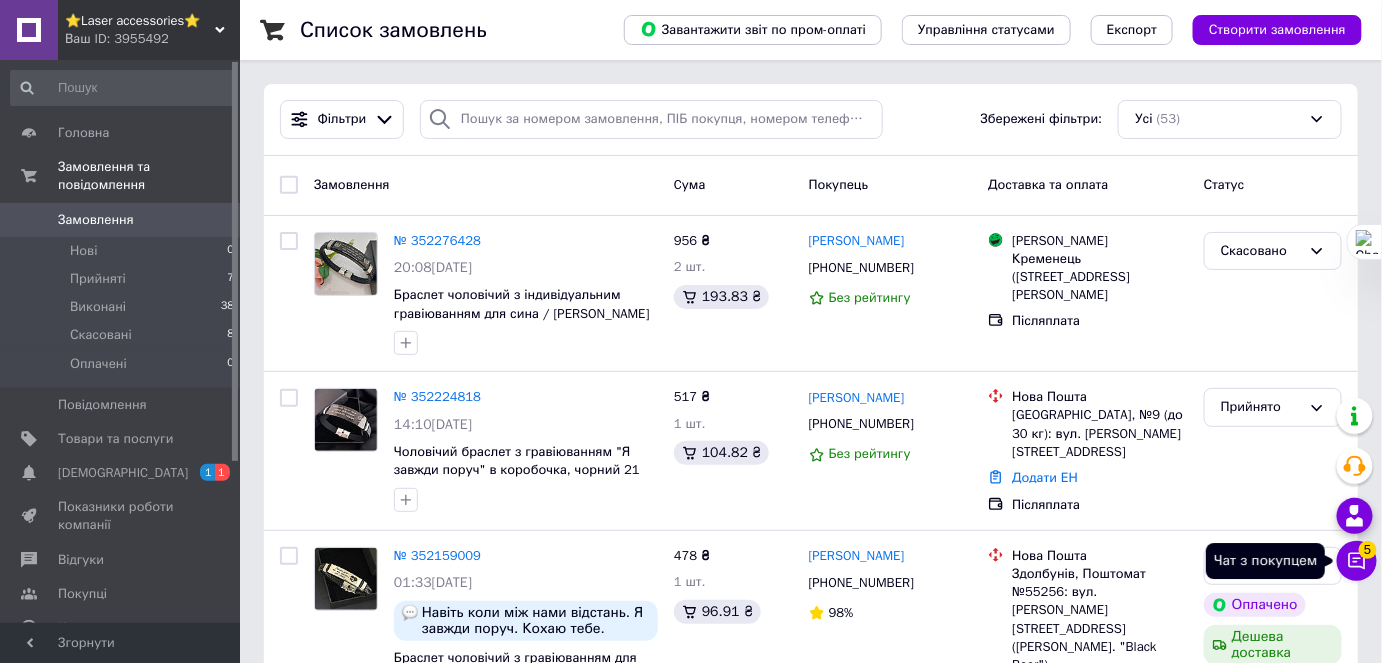 click 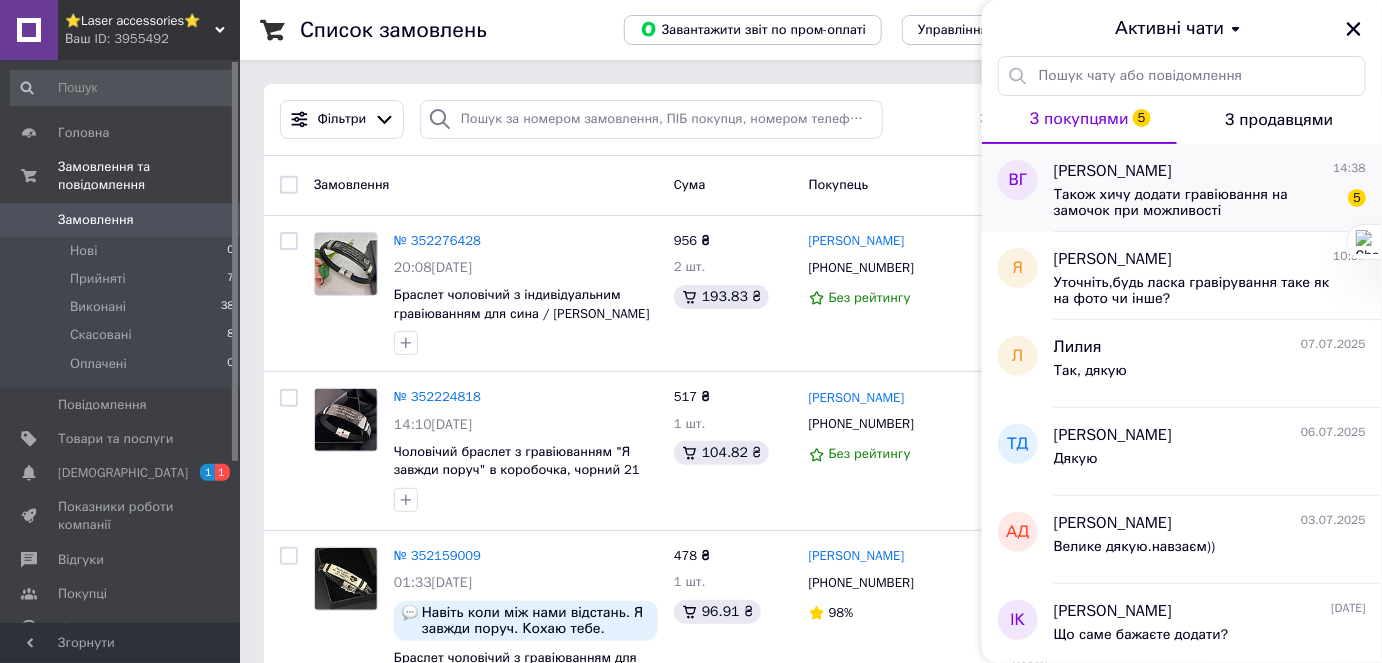 click on "[PERSON_NAME] 14:38" at bounding box center [1210, 171] 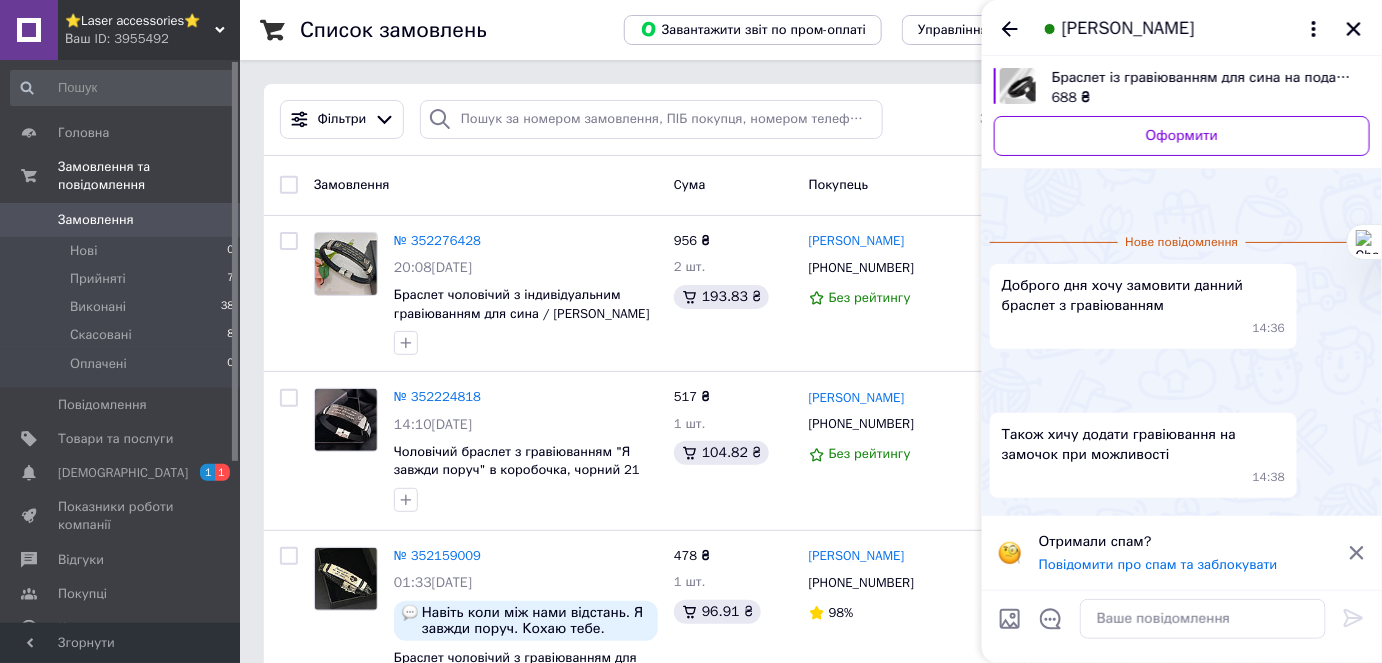 scroll, scrollTop: 550, scrollLeft: 0, axis: vertical 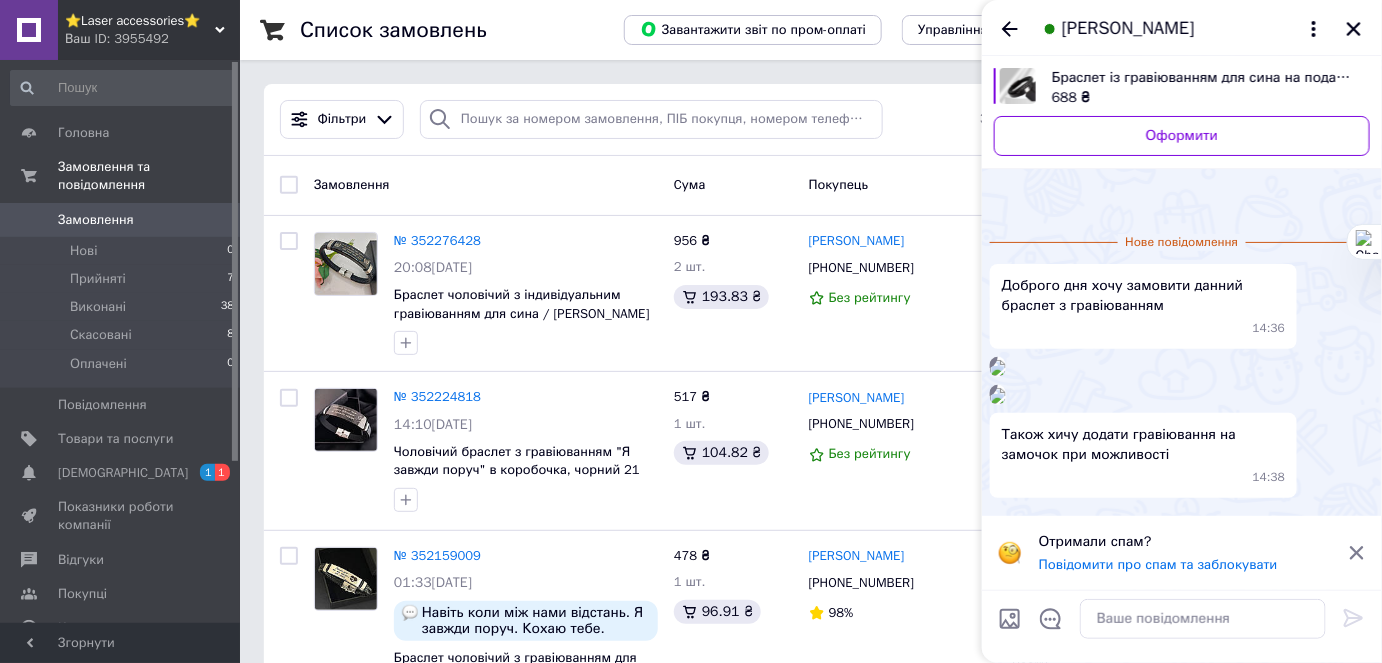 click 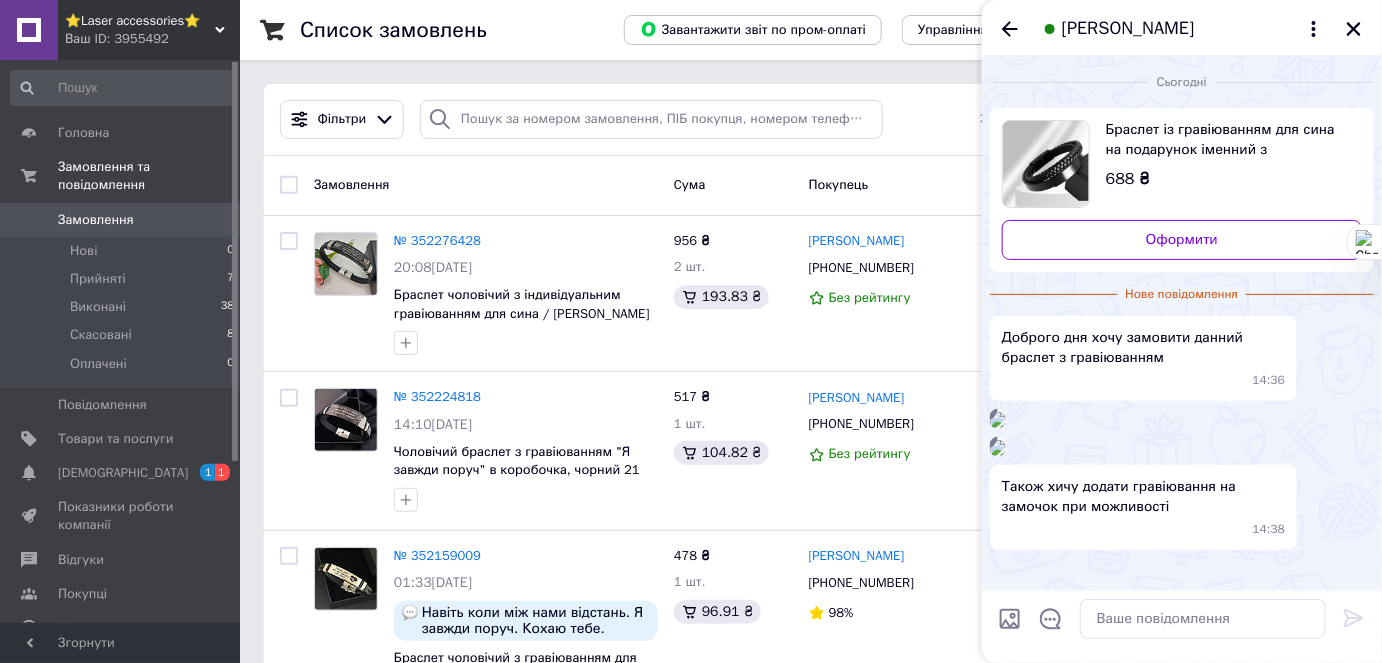 scroll, scrollTop: 0, scrollLeft: 0, axis: both 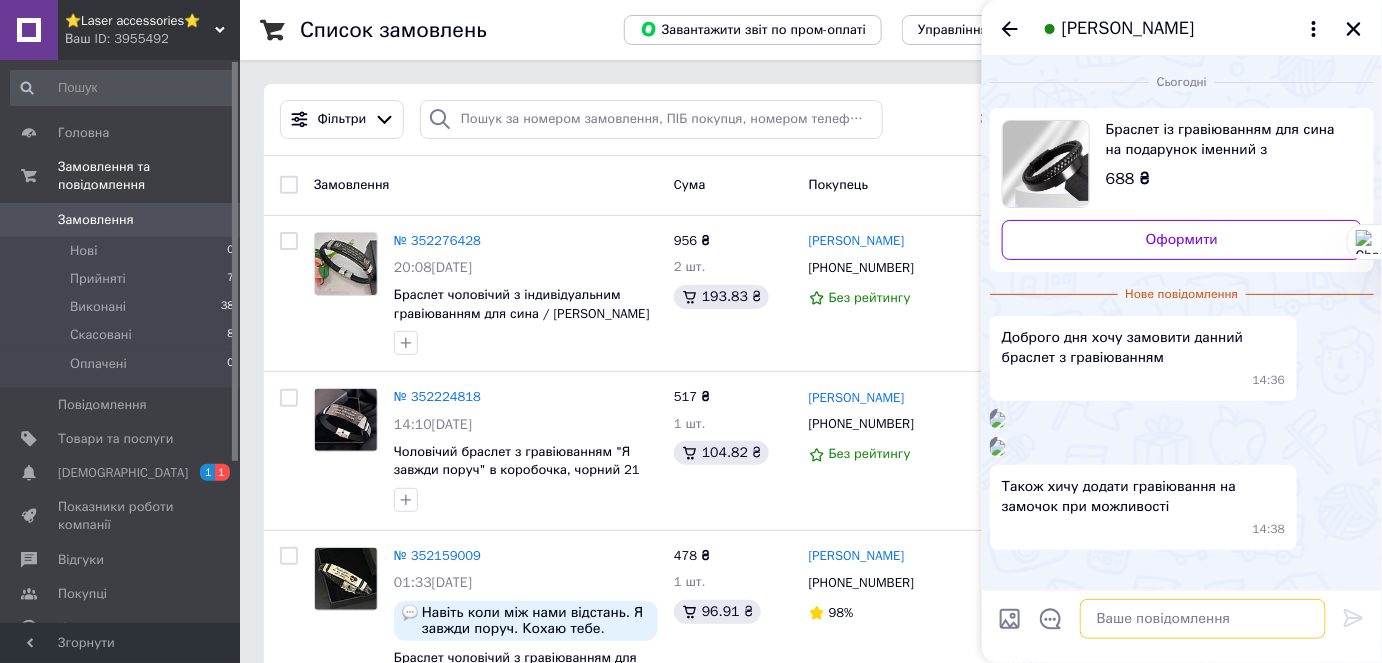 click at bounding box center [1203, 619] 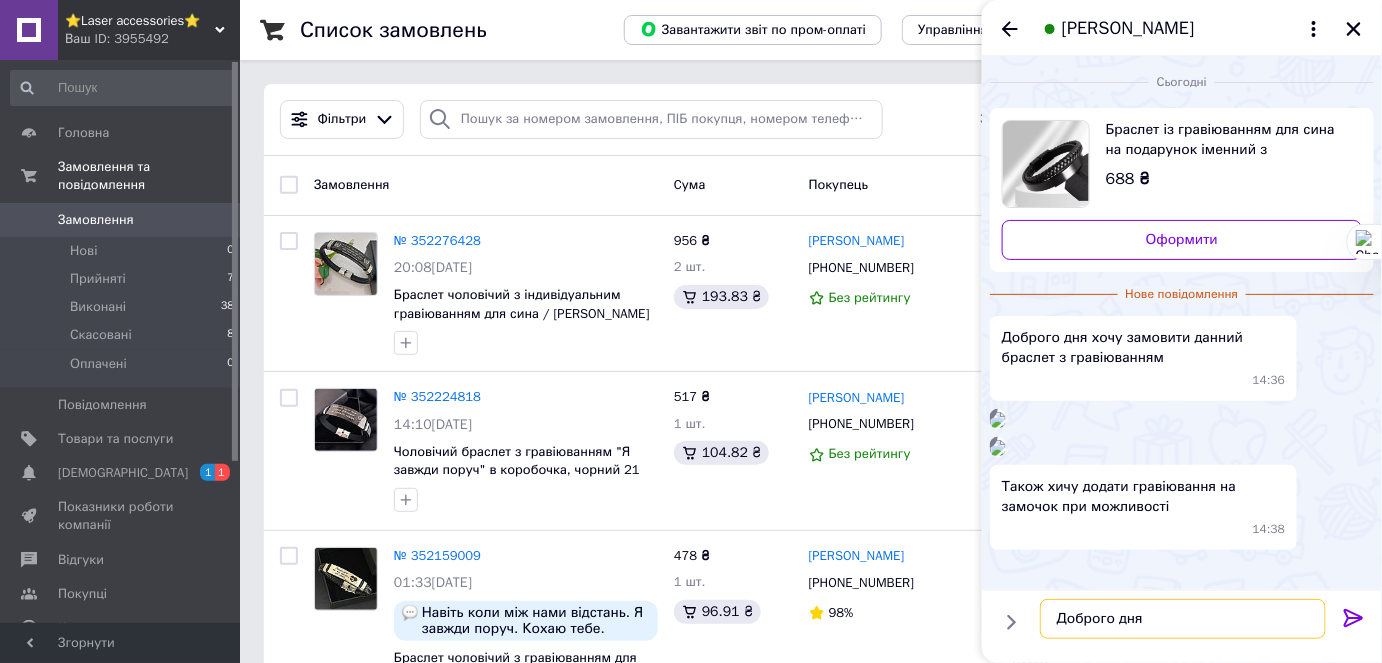 type on "Доброго дня!" 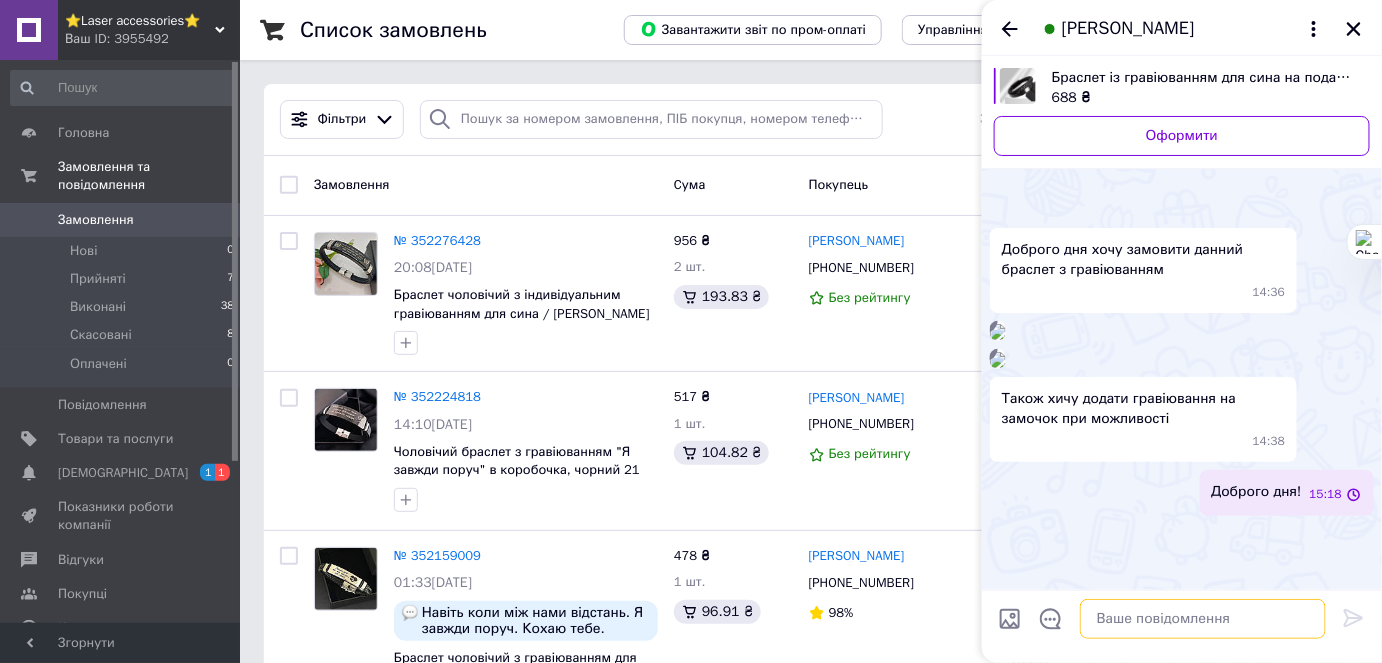 scroll, scrollTop: 493, scrollLeft: 0, axis: vertical 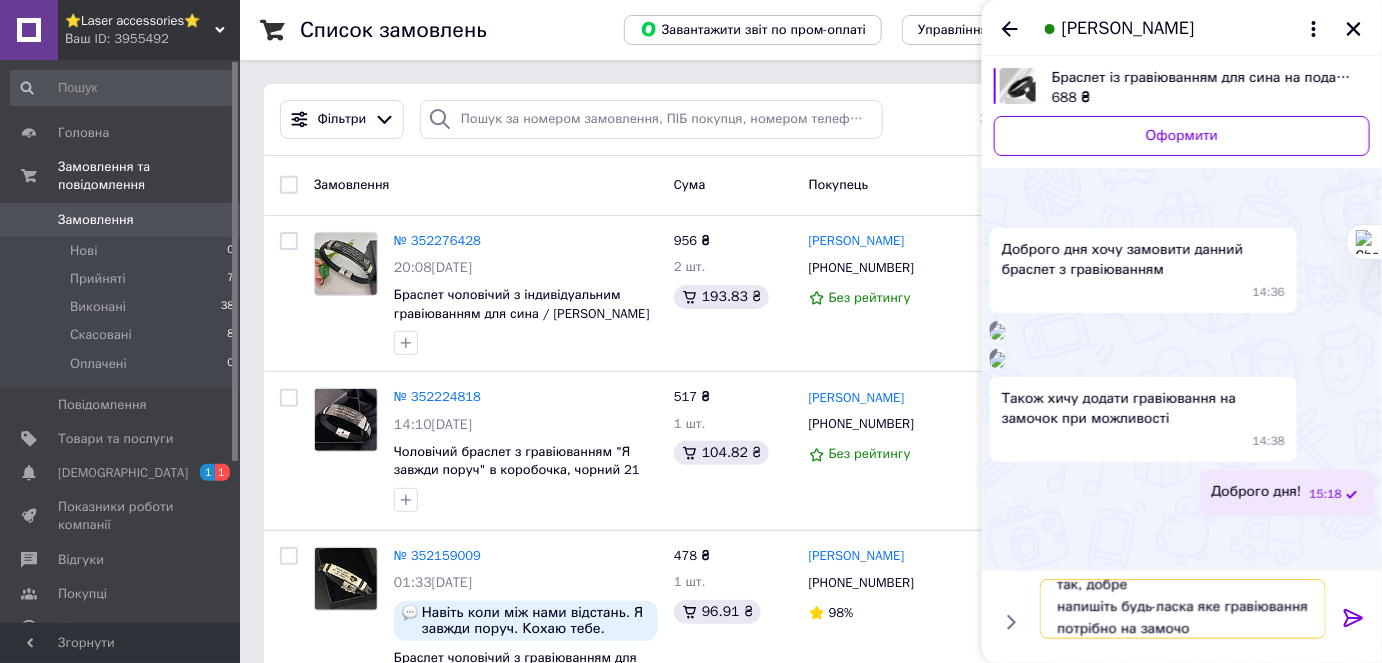 type on "так, добре
напишіть будь-ласка яке гравіювання потрібно на замочок" 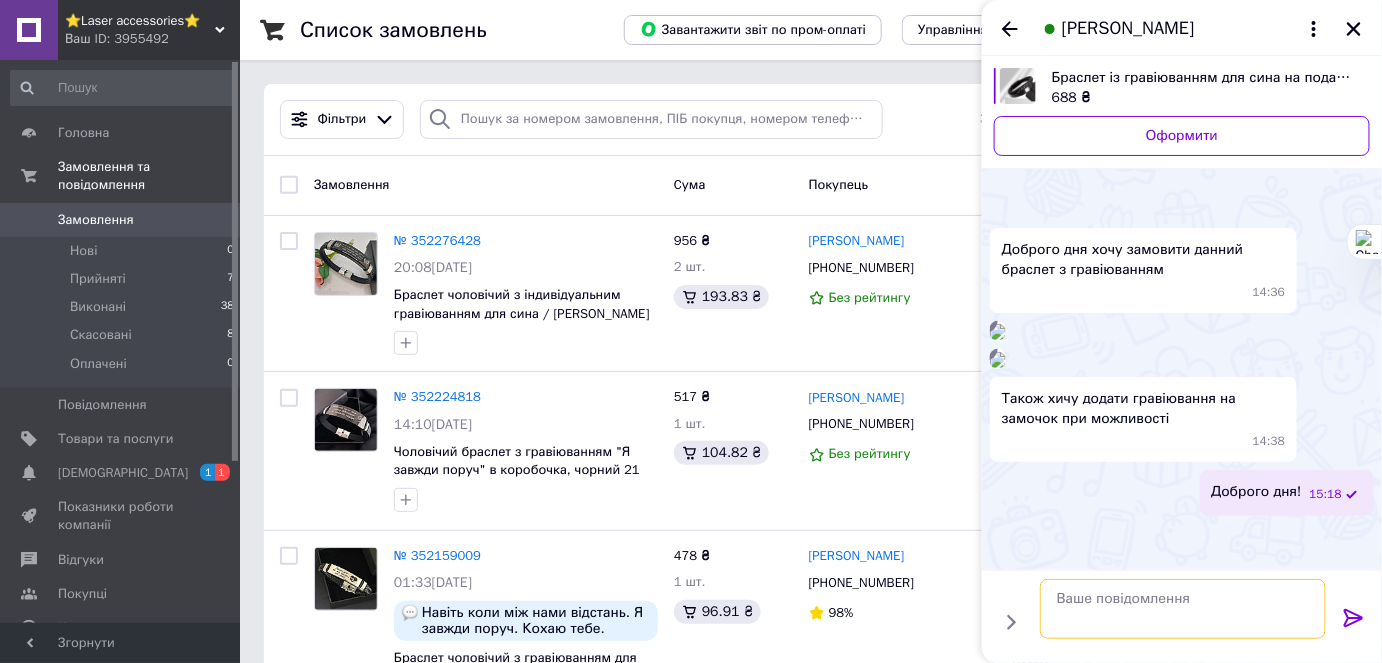 scroll, scrollTop: 0, scrollLeft: 0, axis: both 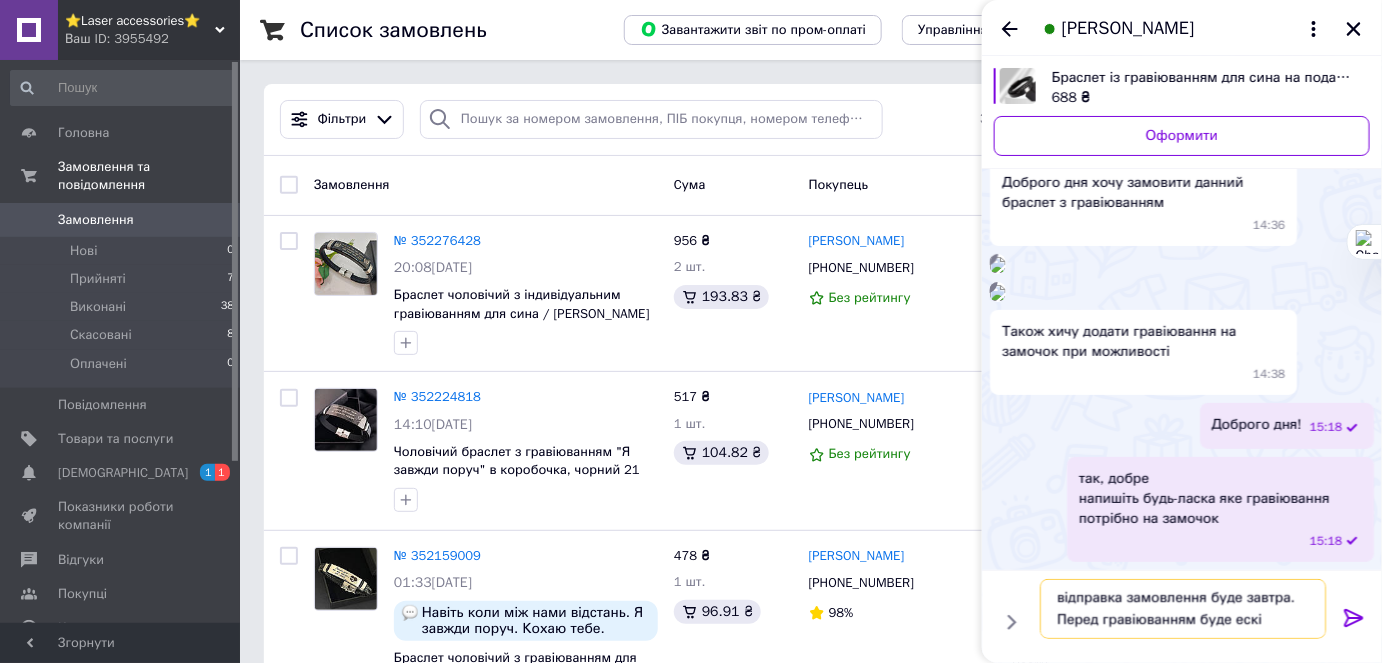 type on "відправка замовлення буде завтра.
Перед гравіюванням буде ескіз" 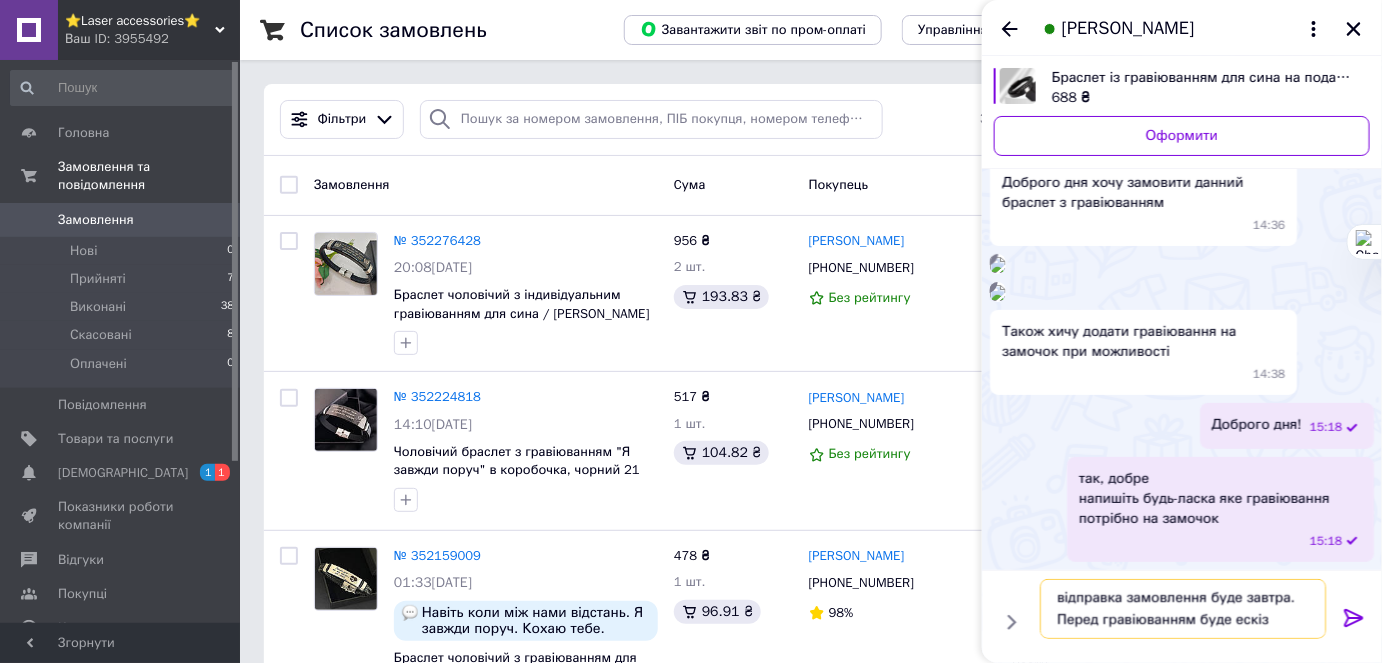 type 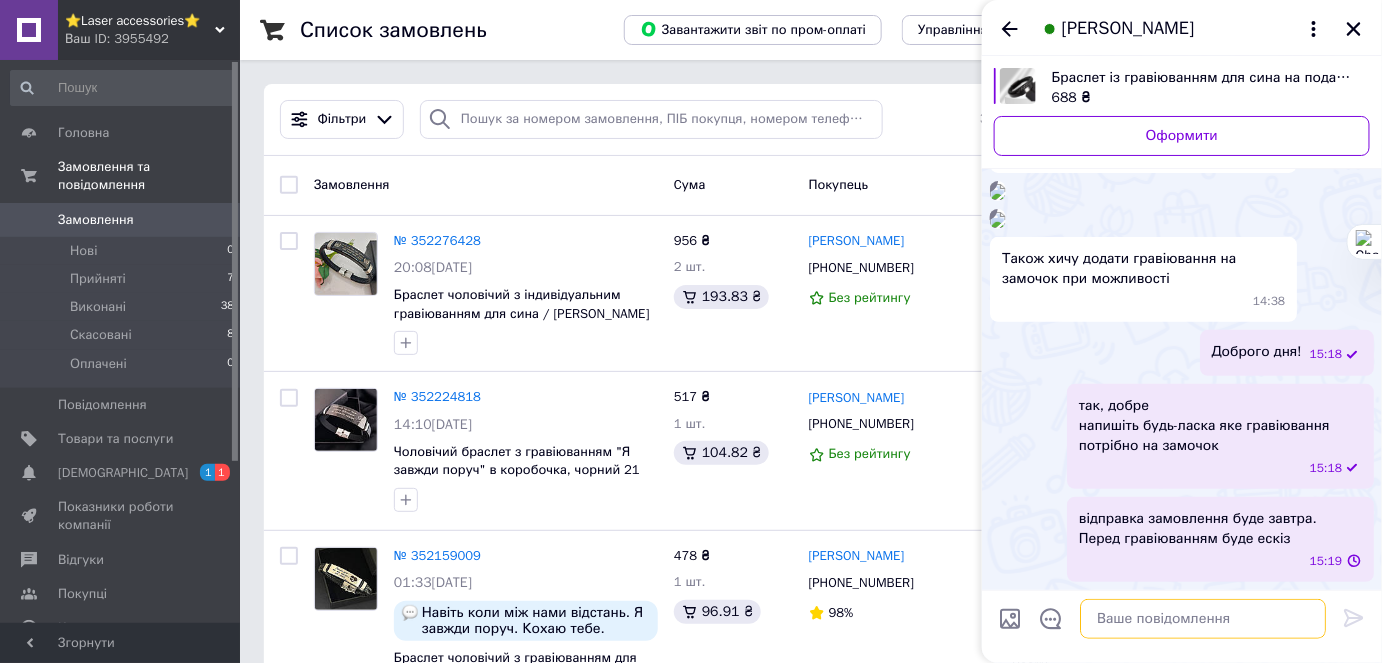 scroll, scrollTop: 0, scrollLeft: 0, axis: both 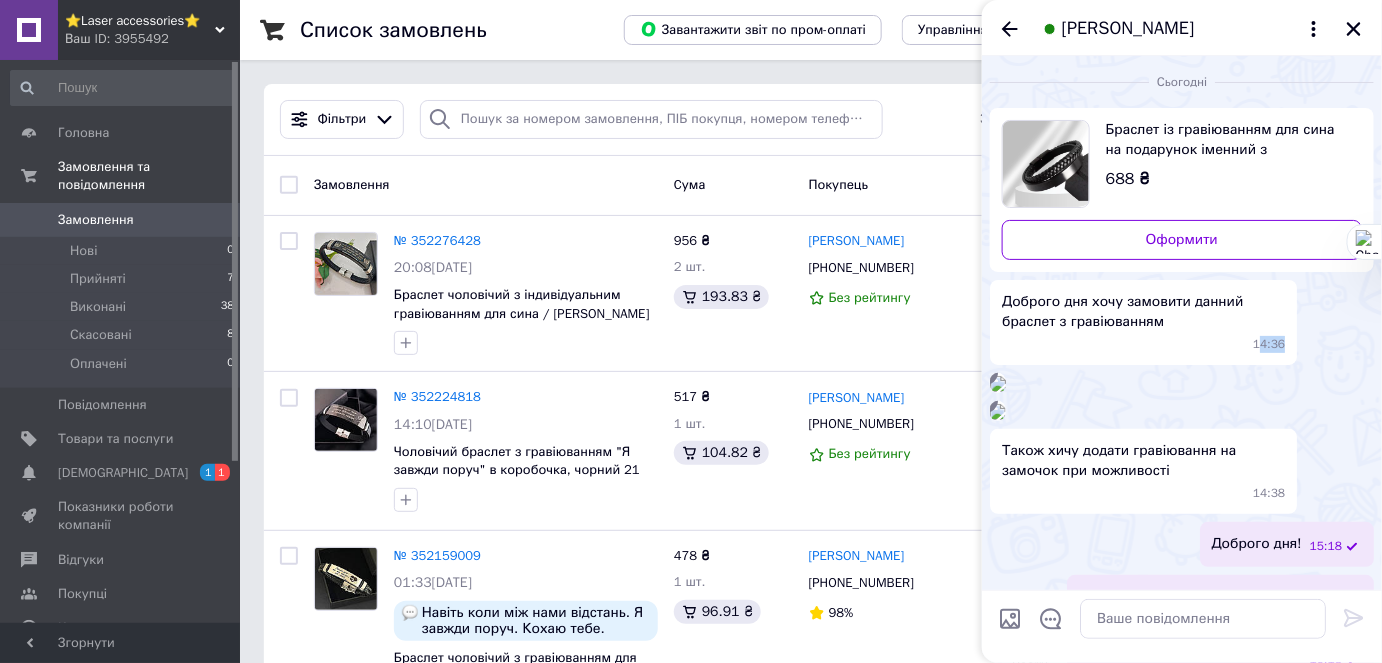 click on "Доброго дня хочу замовити данний браслет з гравіюванням 14:36" at bounding box center (1182, 322) 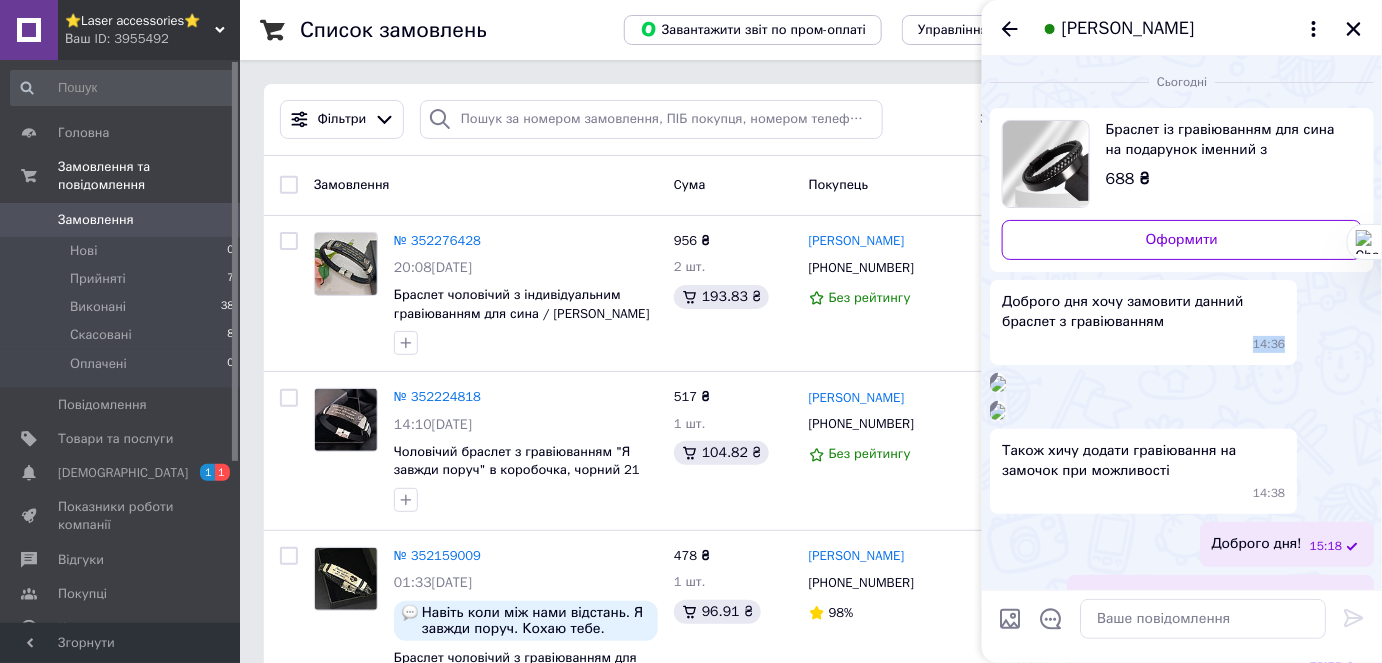 drag, startPoint x: 1252, startPoint y: 342, endPoint x: 1294, endPoint y: 342, distance: 42 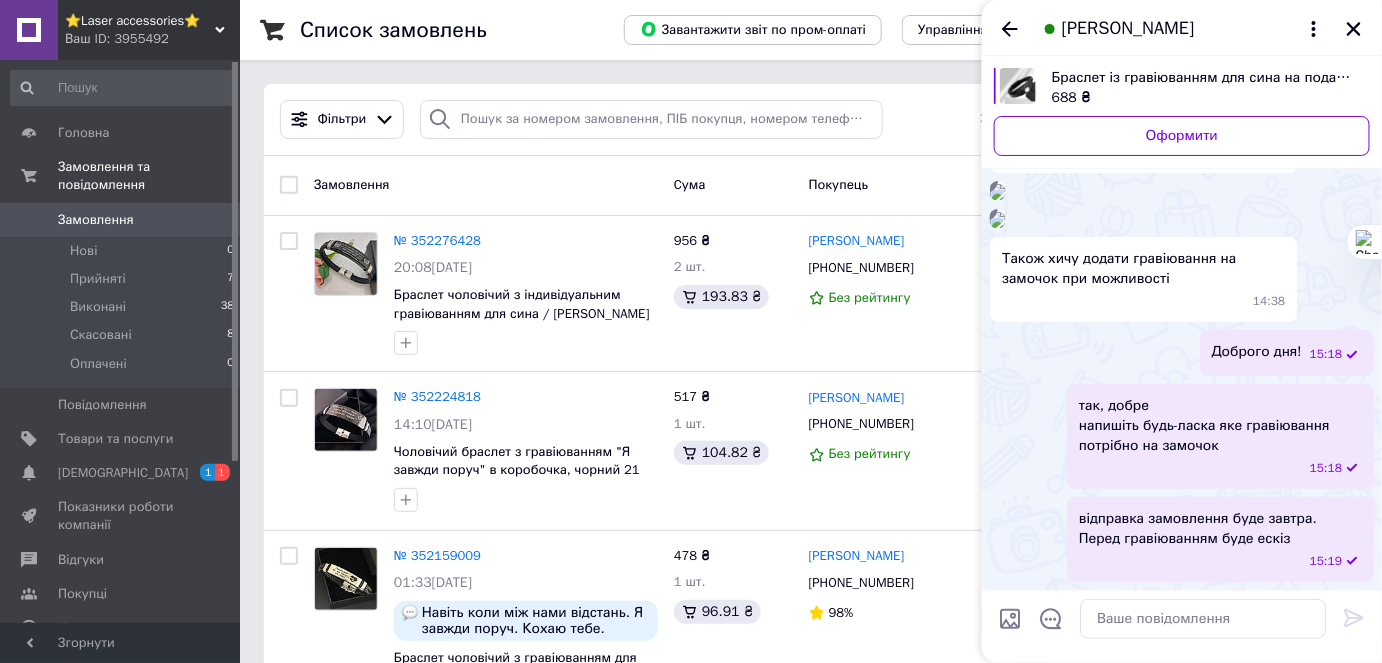 scroll, scrollTop: 678, scrollLeft: 0, axis: vertical 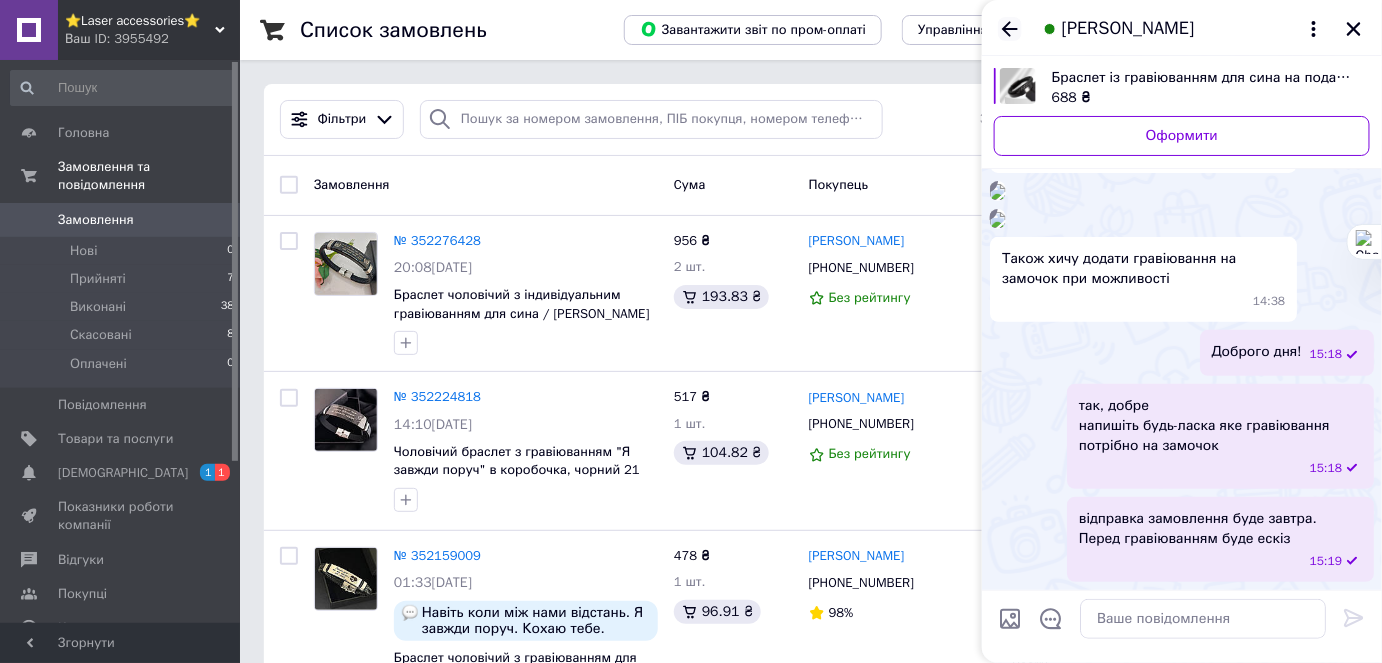 click 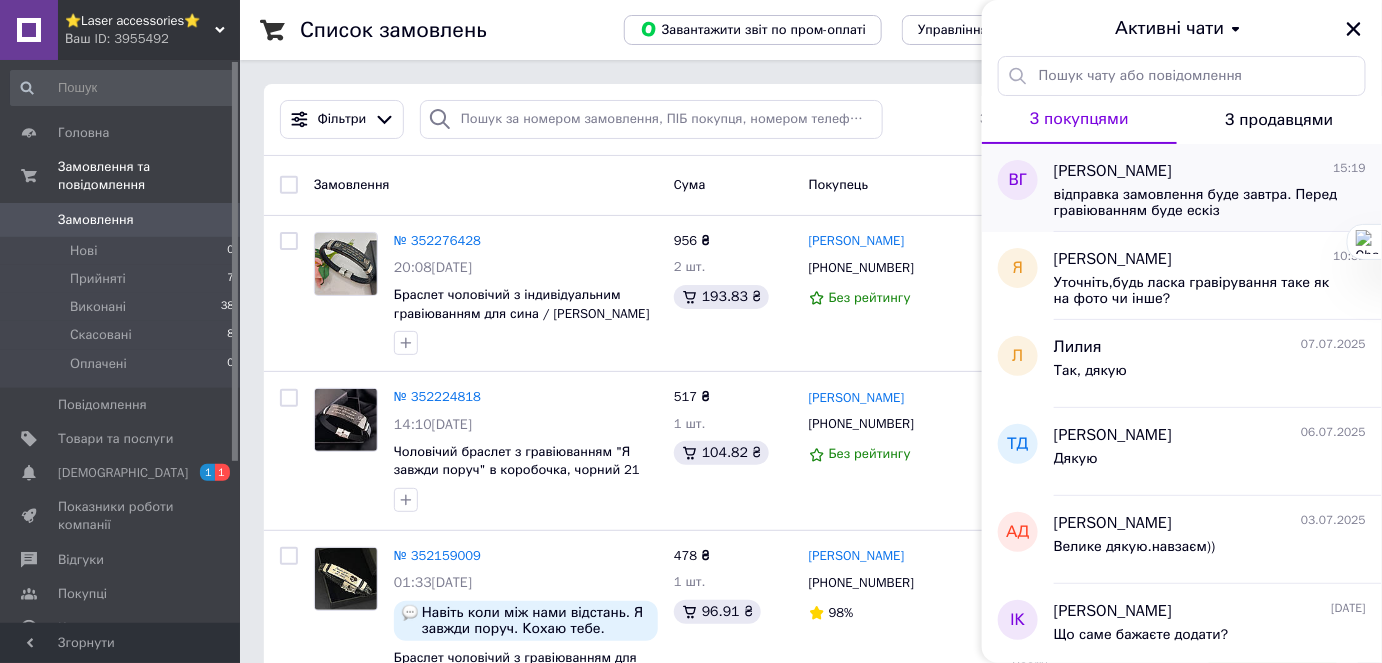 click on "відправка замовлення буде завтра.
Перед гравіюванням буде ескіз" at bounding box center (1196, 203) 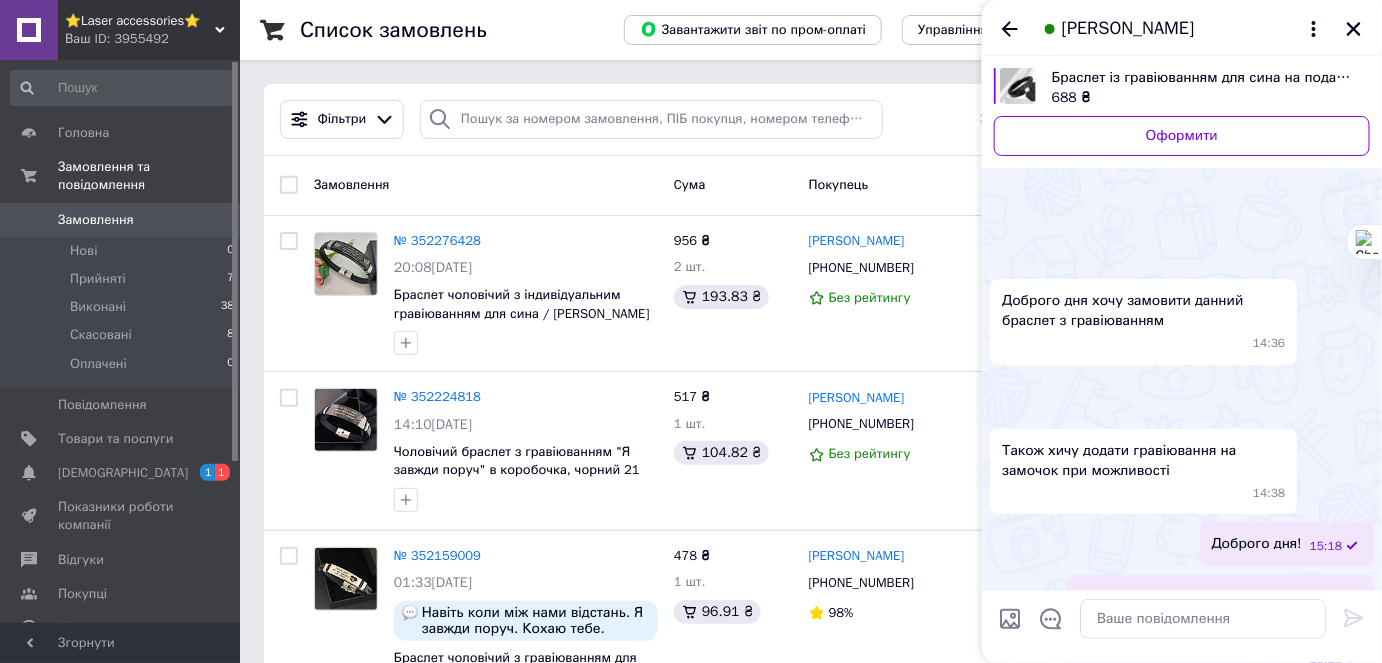 scroll, scrollTop: 729, scrollLeft: 0, axis: vertical 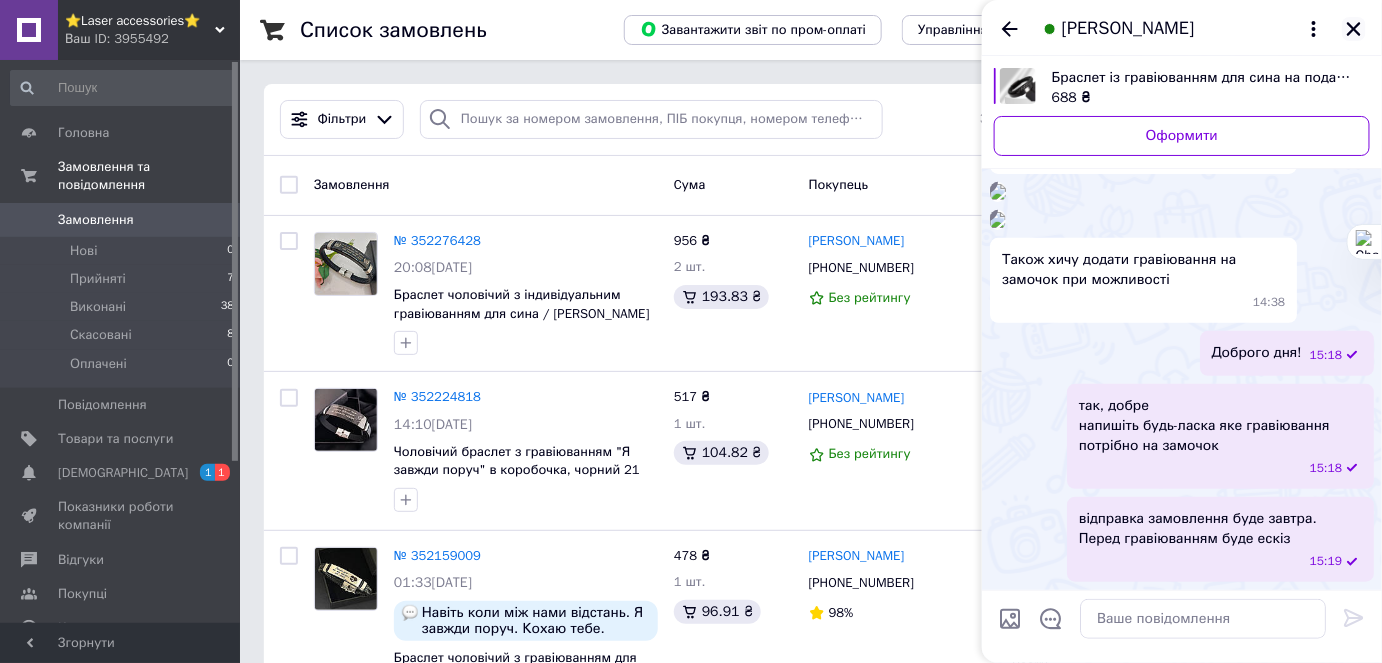click 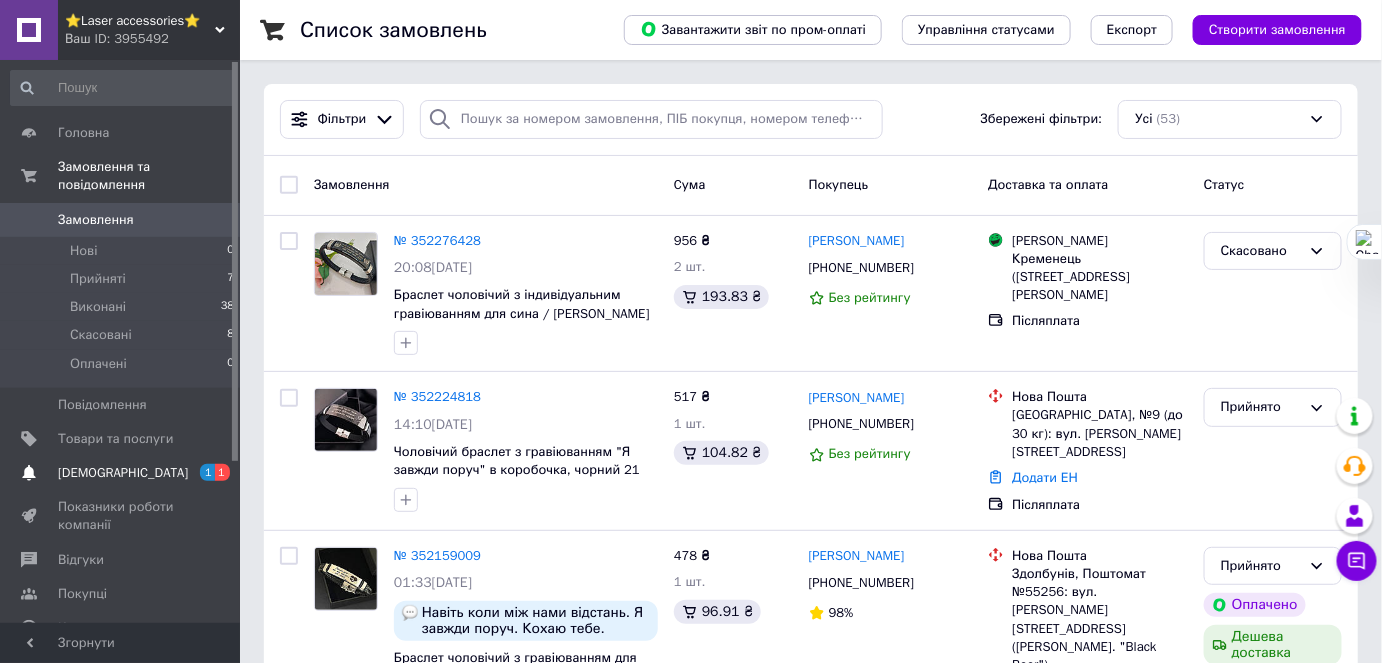 click on "[DEMOGRAPHIC_DATA]" at bounding box center (123, 473) 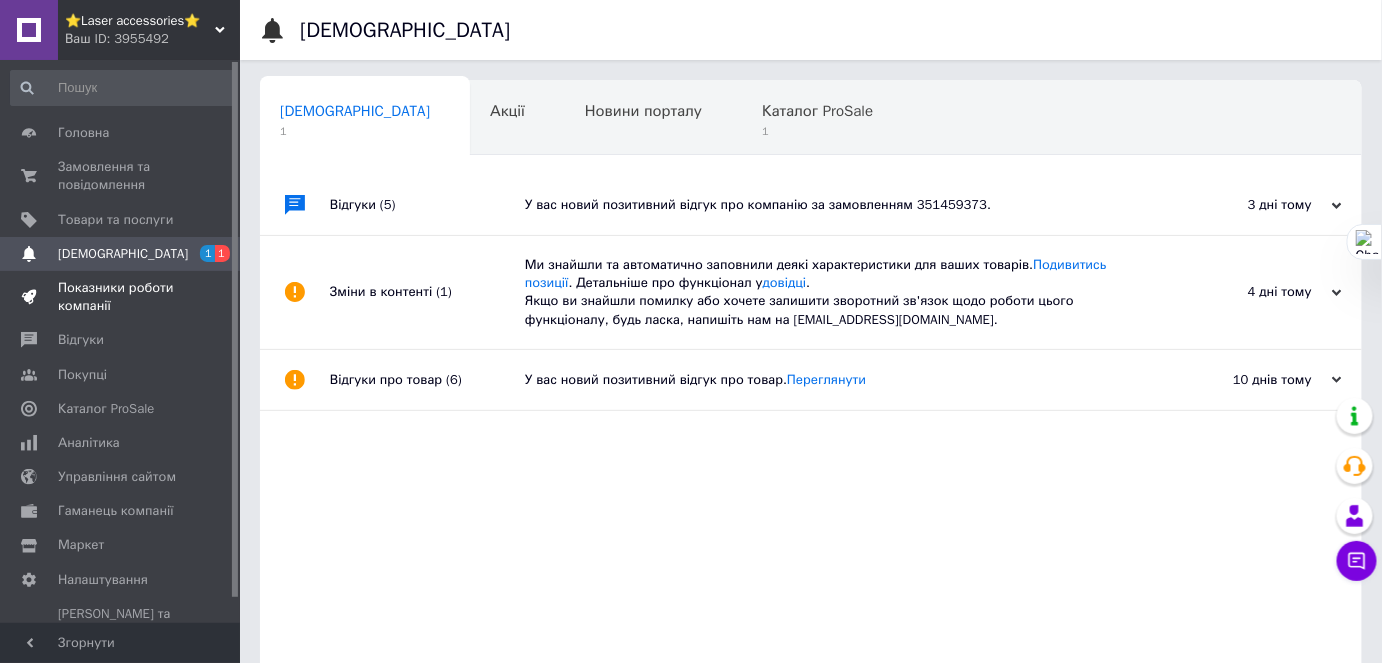click on "Показники роботи компанії" at bounding box center (121, 297) 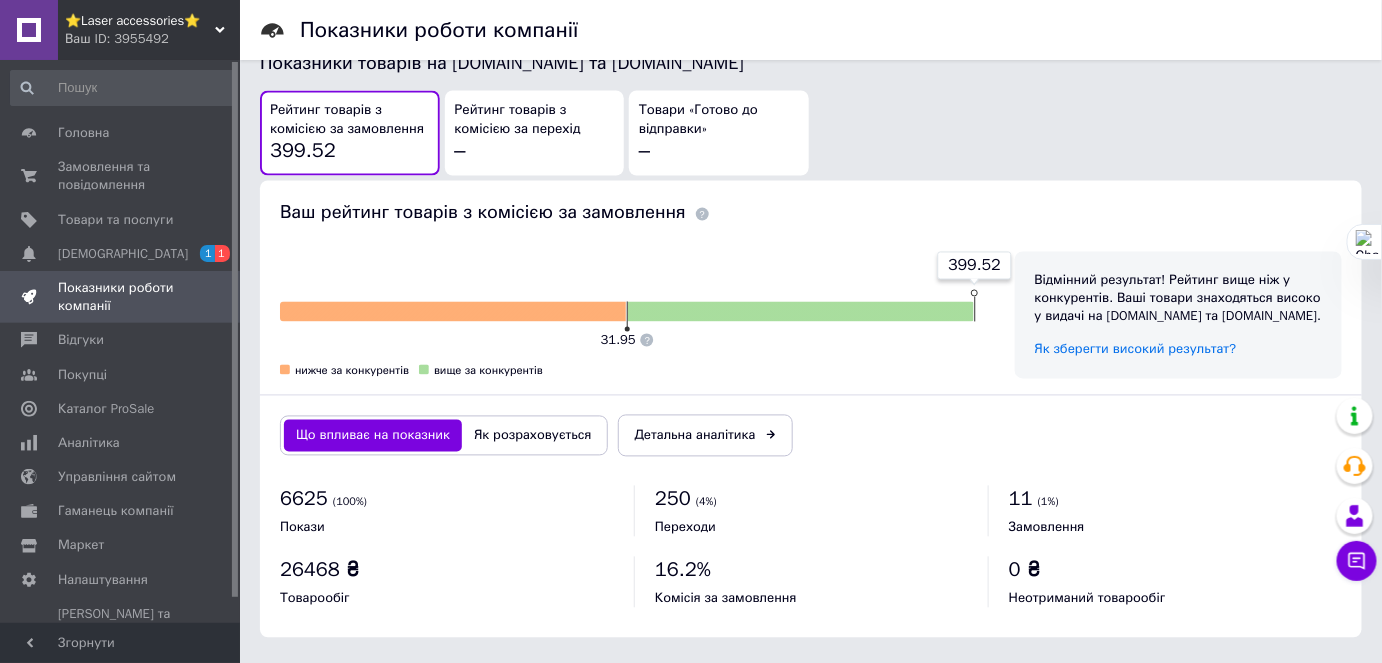 scroll, scrollTop: 1124, scrollLeft: 0, axis: vertical 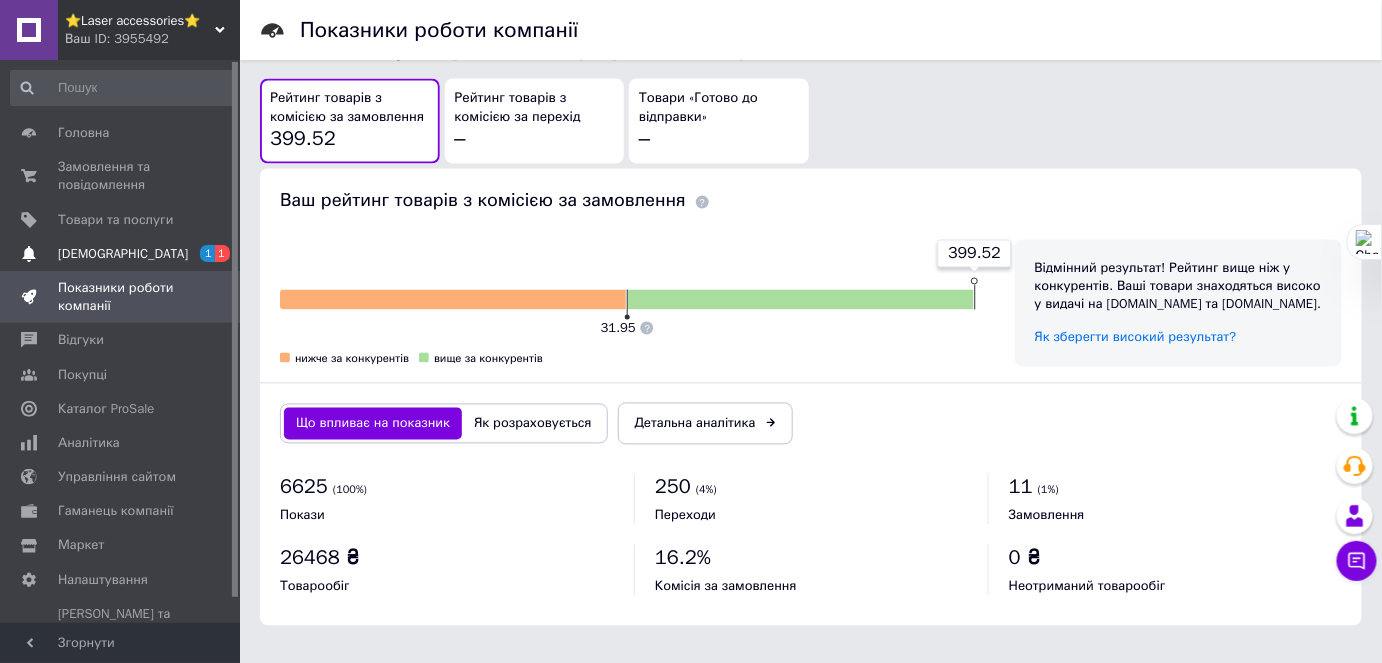 click on "[DEMOGRAPHIC_DATA]" at bounding box center [123, 254] 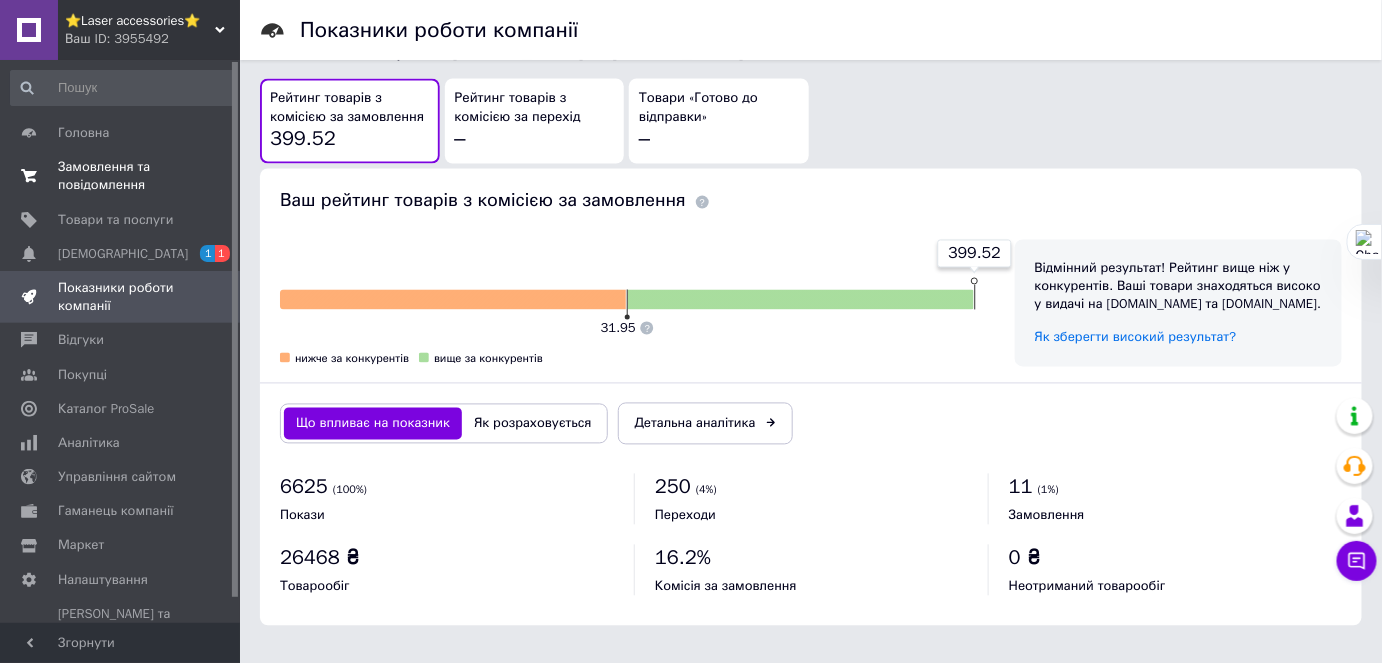 scroll, scrollTop: 0, scrollLeft: 0, axis: both 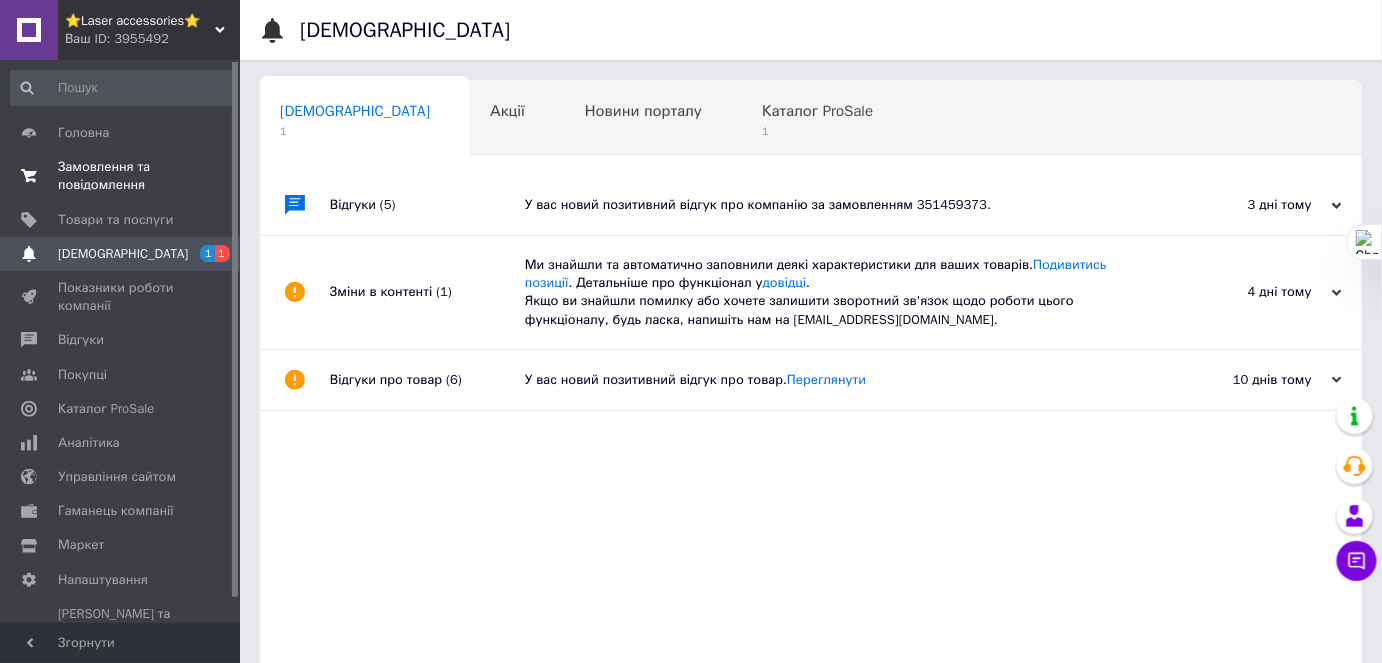 click on "Замовлення та повідомлення" at bounding box center (121, 176) 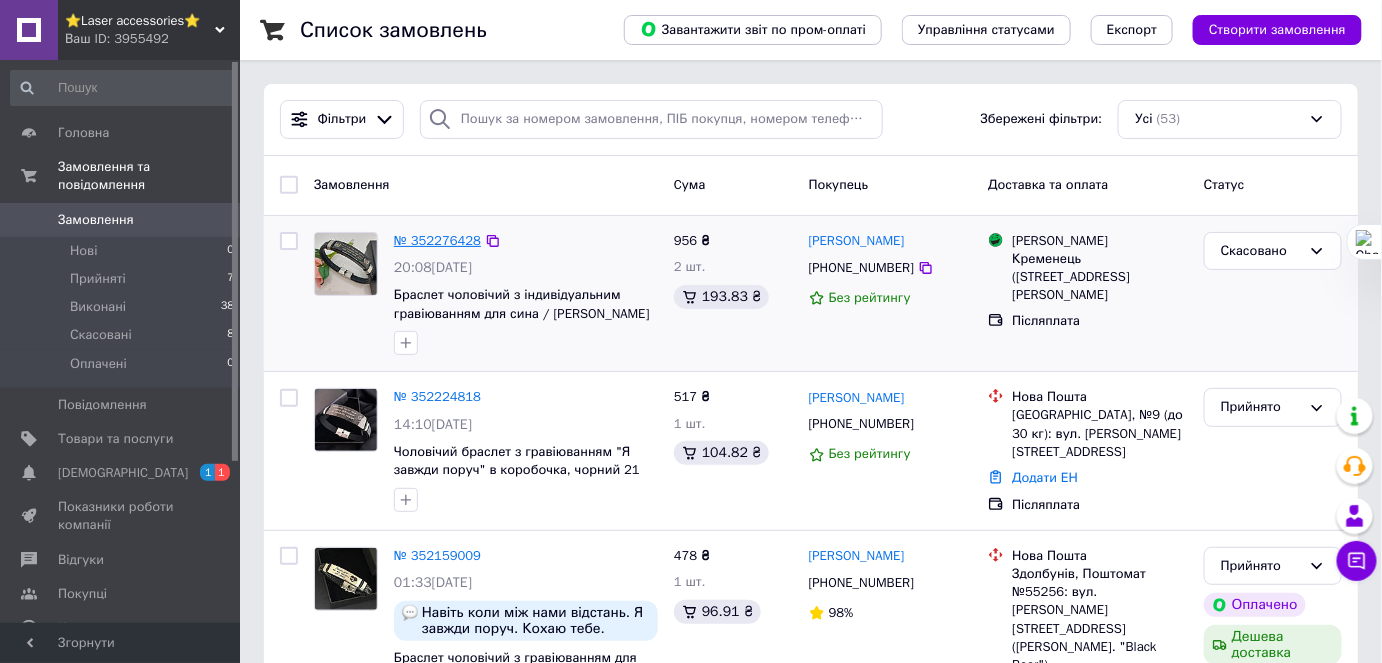 click on "№ 352276428" at bounding box center [437, 240] 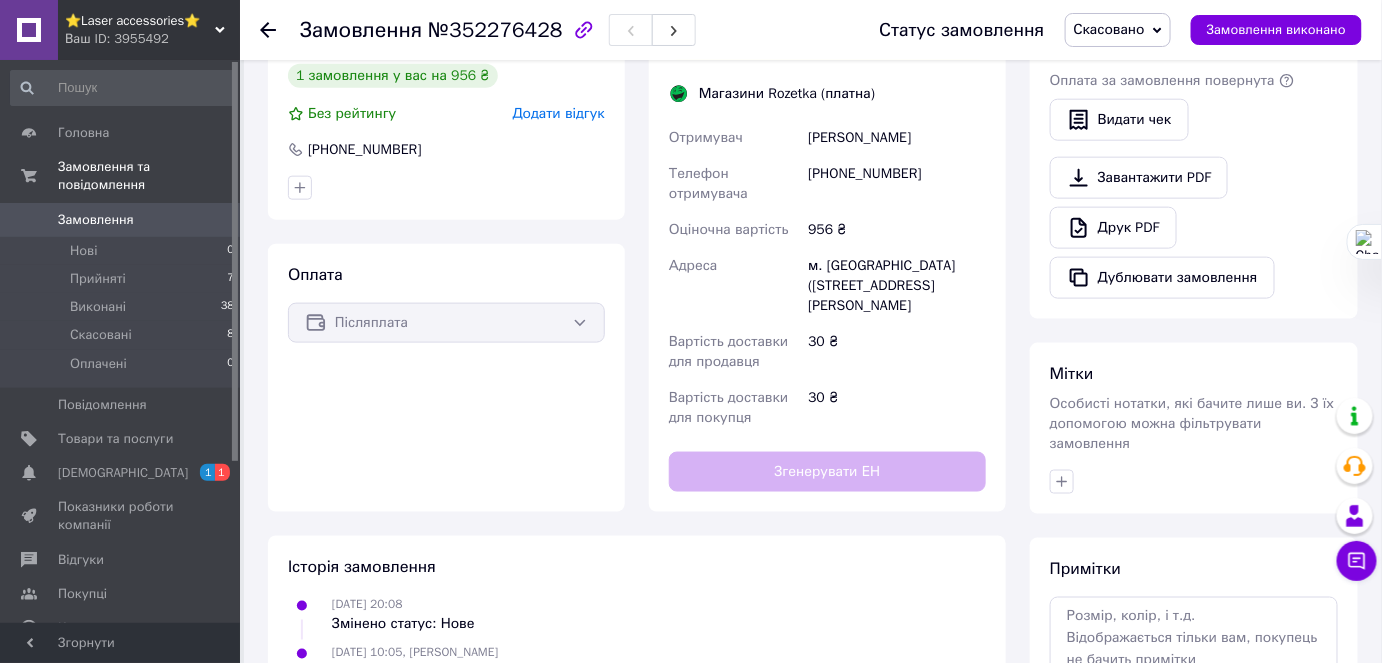 scroll, scrollTop: 825, scrollLeft: 0, axis: vertical 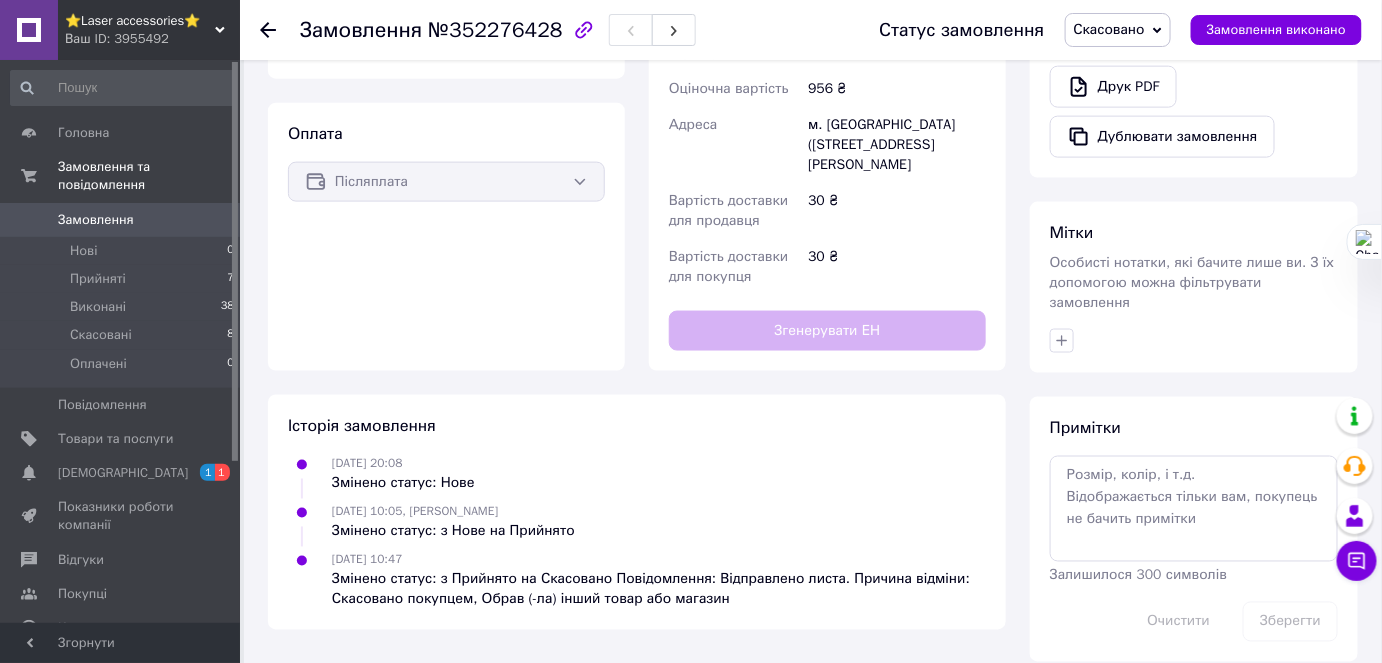 click 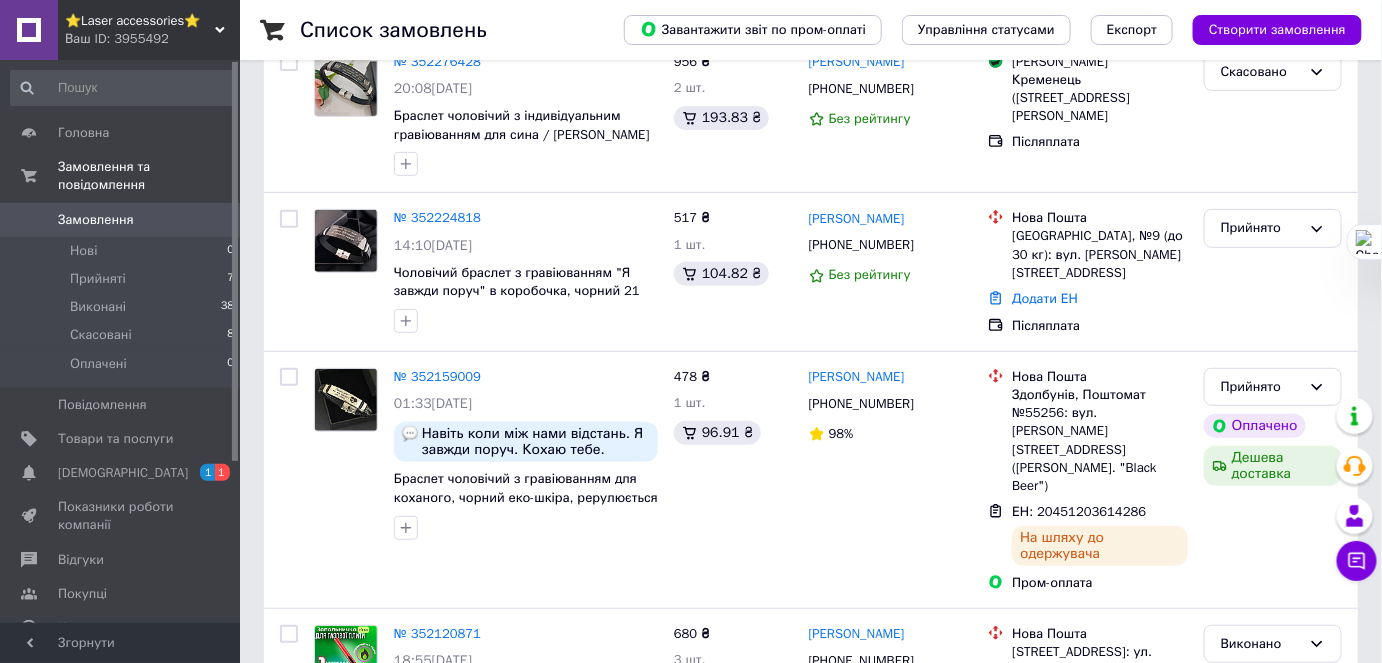 scroll, scrollTop: 181, scrollLeft: 0, axis: vertical 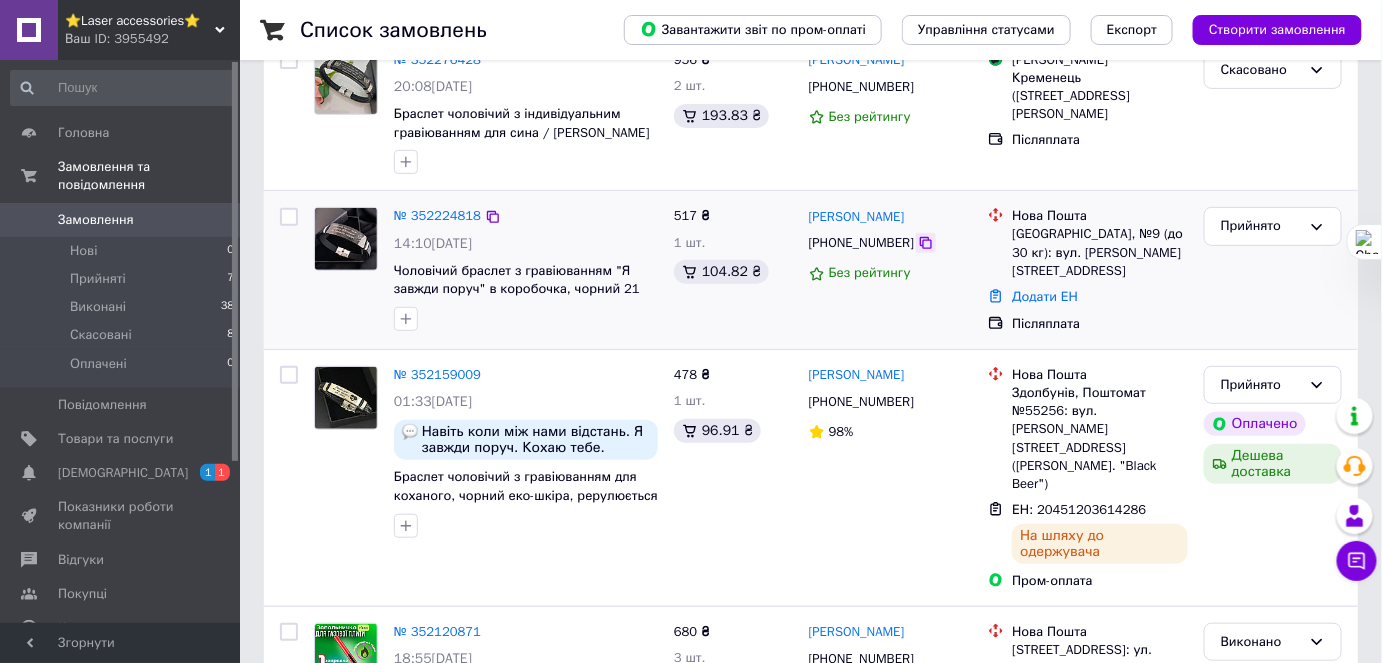 click 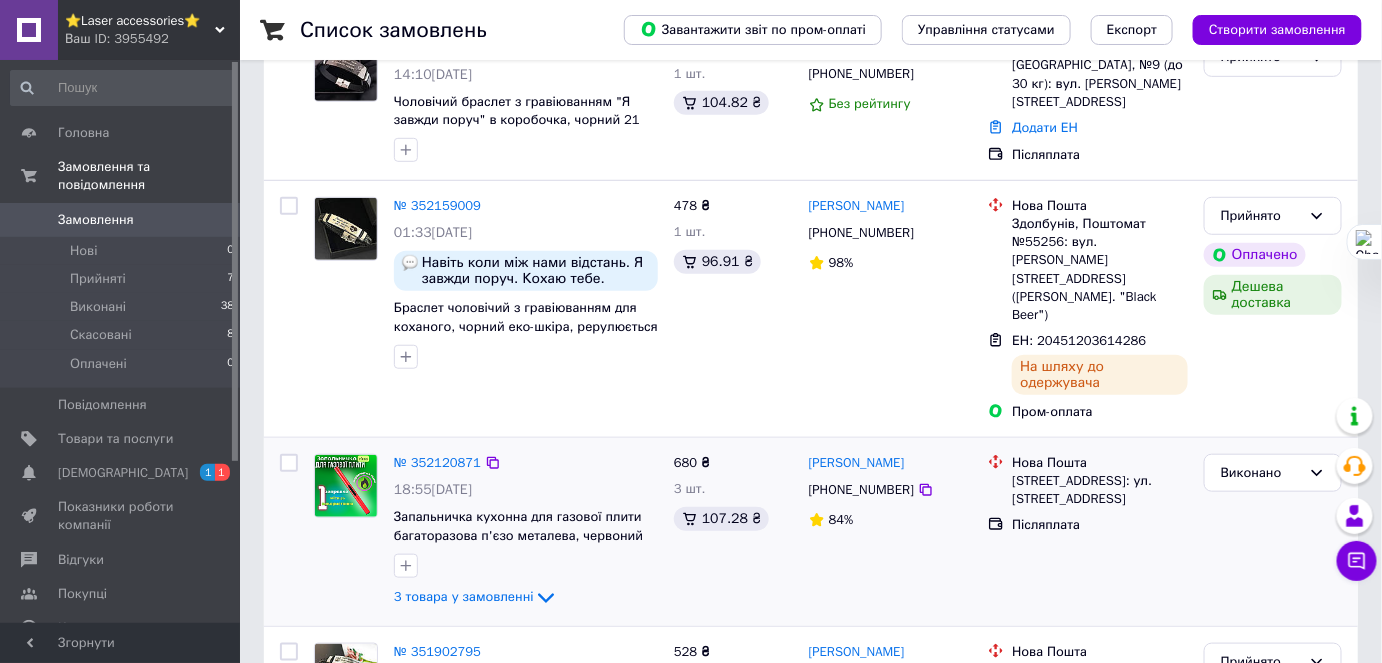 scroll, scrollTop: 545, scrollLeft: 0, axis: vertical 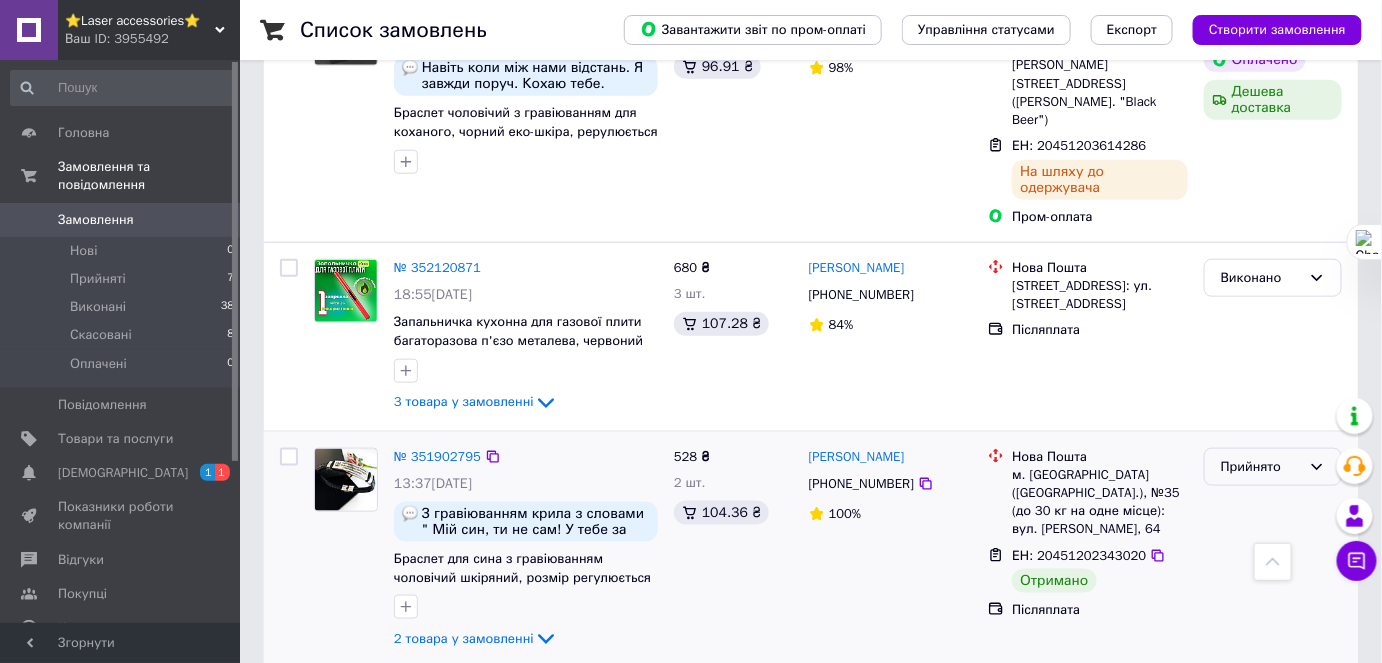 click on "Прийнято" at bounding box center (1261, 467) 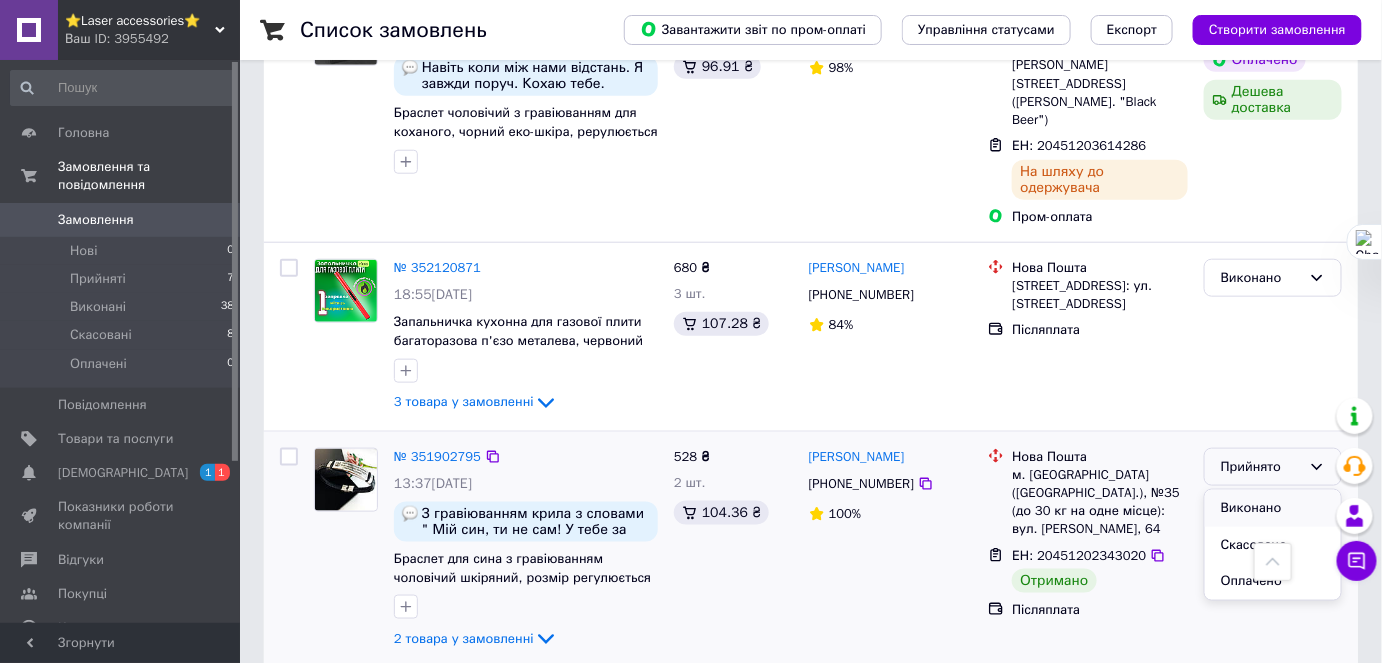 click on "Виконано" at bounding box center (1273, 508) 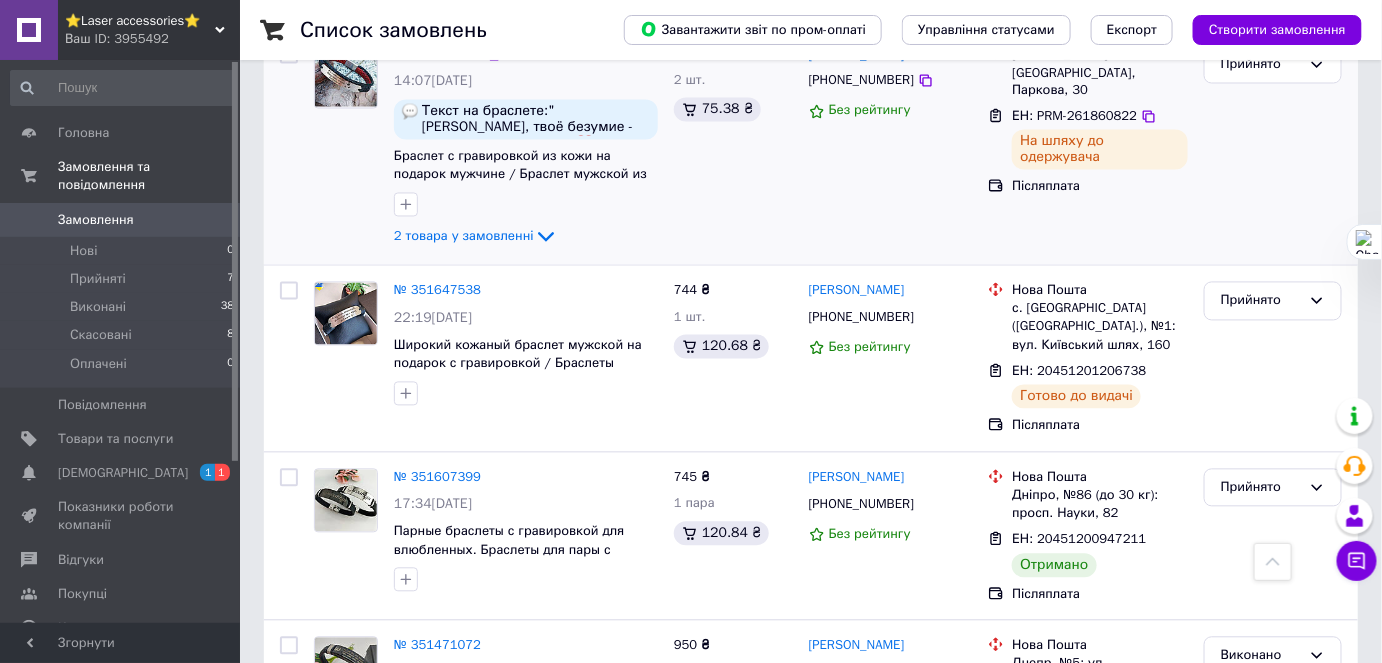 scroll, scrollTop: 1363, scrollLeft: 0, axis: vertical 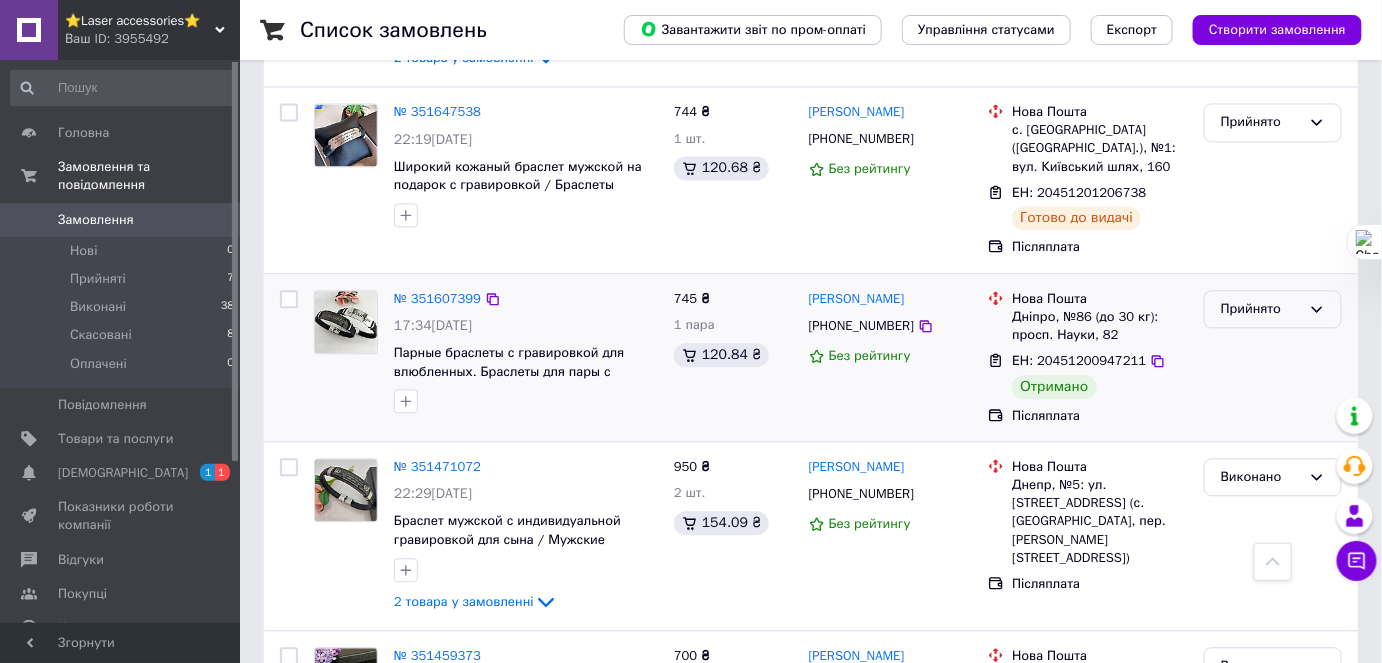 click on "Прийнято" at bounding box center [1261, 309] 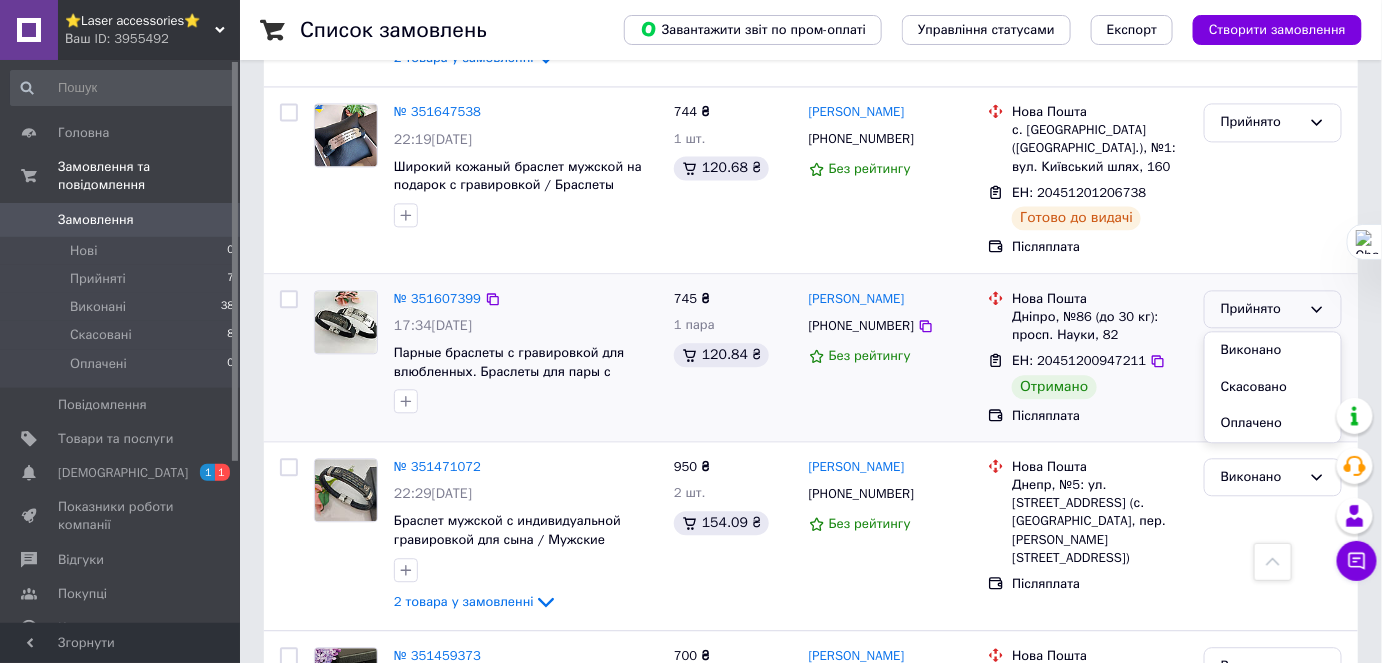 click on "Виконано" at bounding box center (1273, 350) 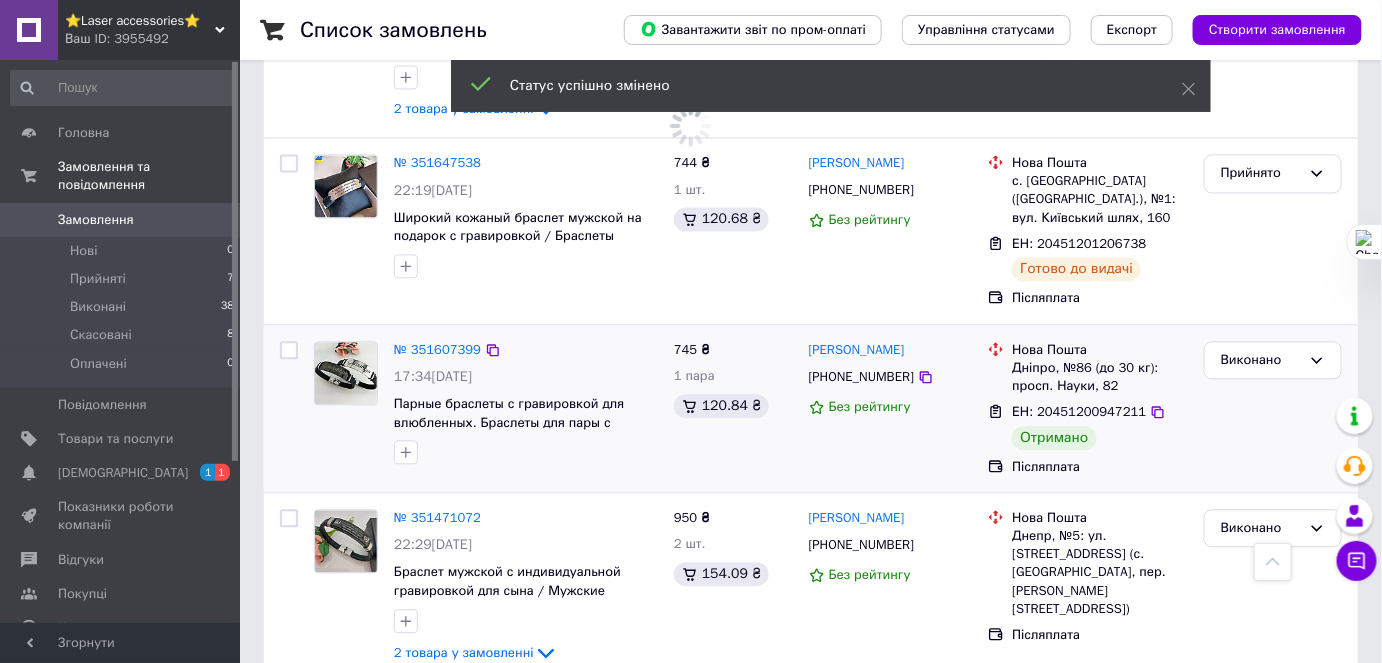 scroll, scrollTop: 1272, scrollLeft: 0, axis: vertical 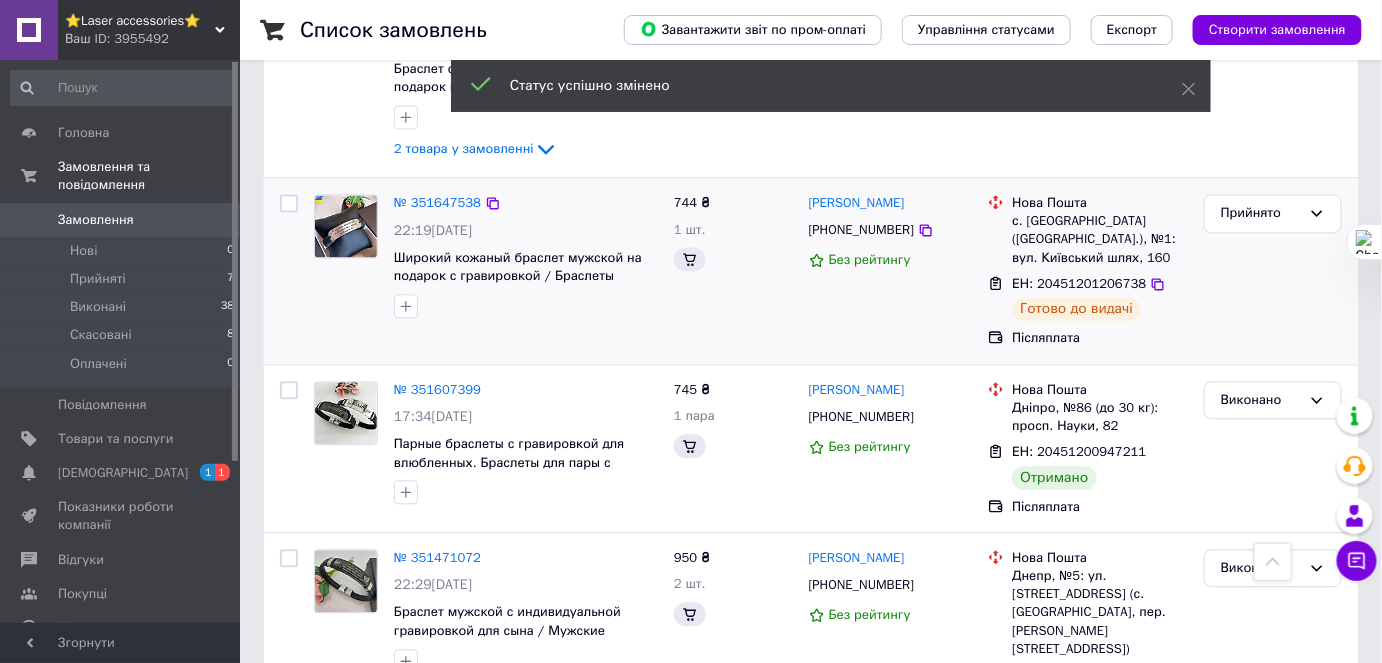 click on "ЕН: 20451201206738" at bounding box center [1079, 283] 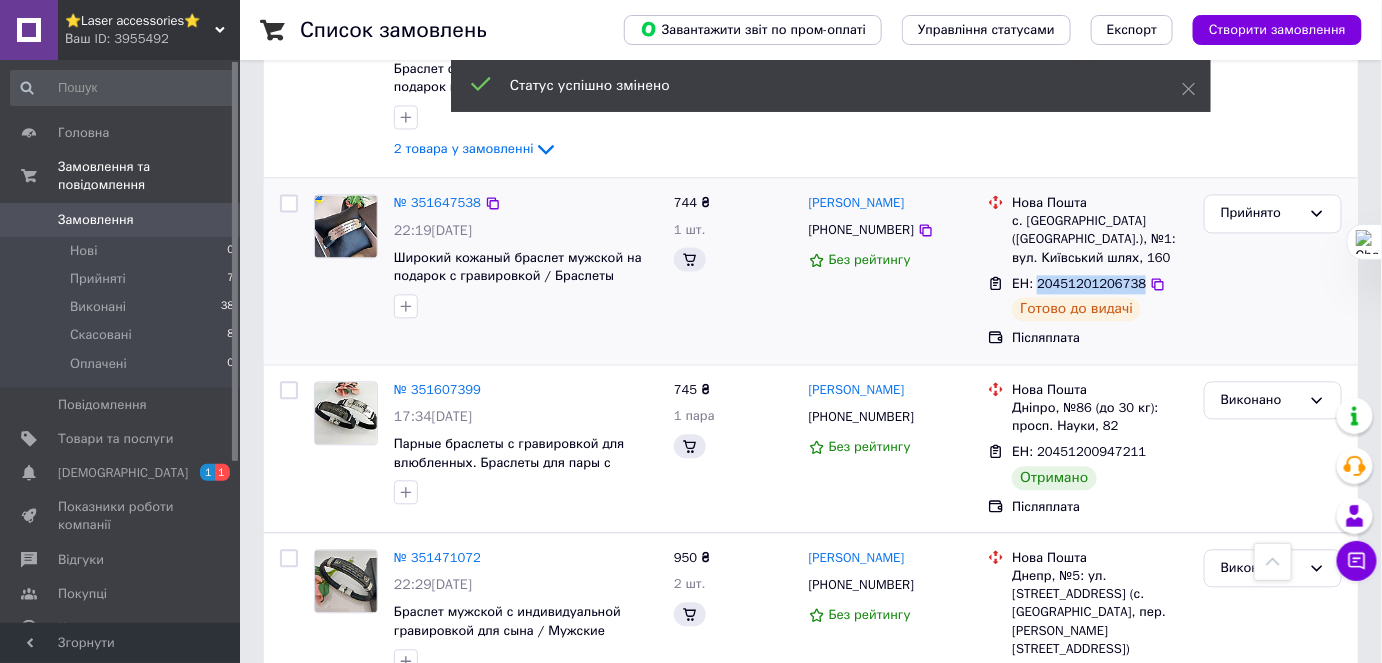 click on "ЕН: 20451201206738" at bounding box center (1079, 283) 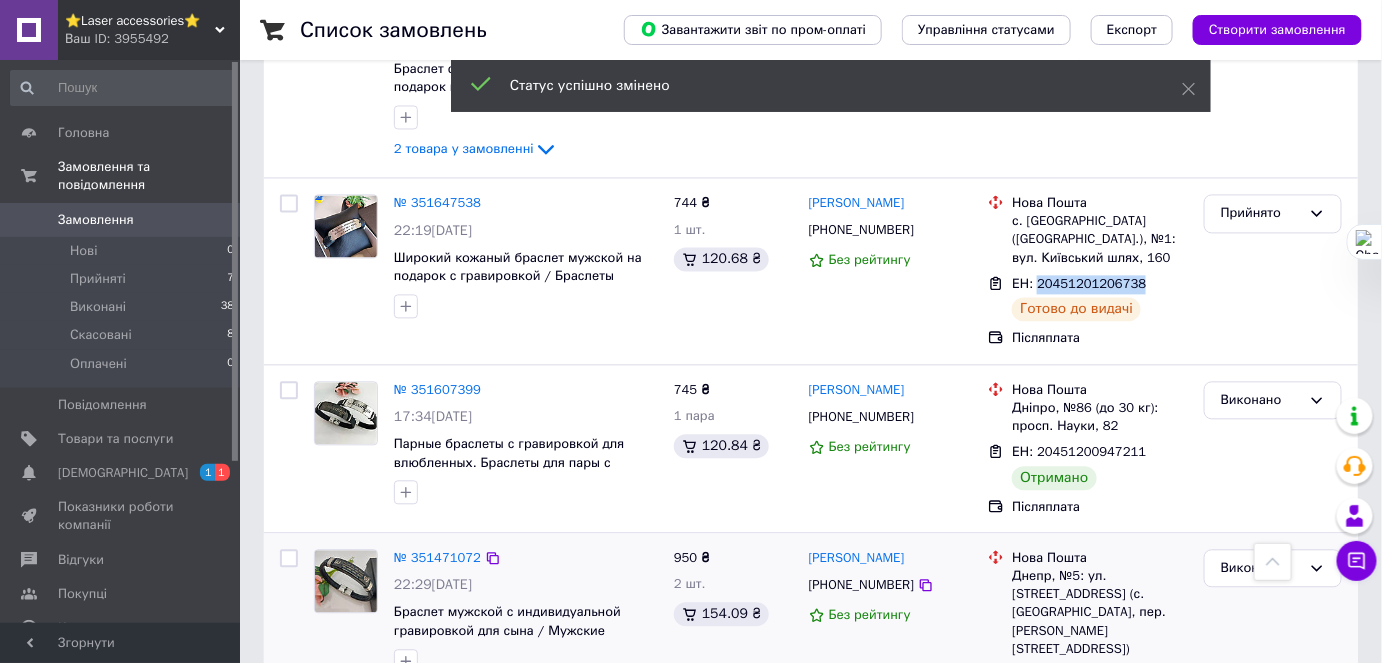 copy on "20451201206738" 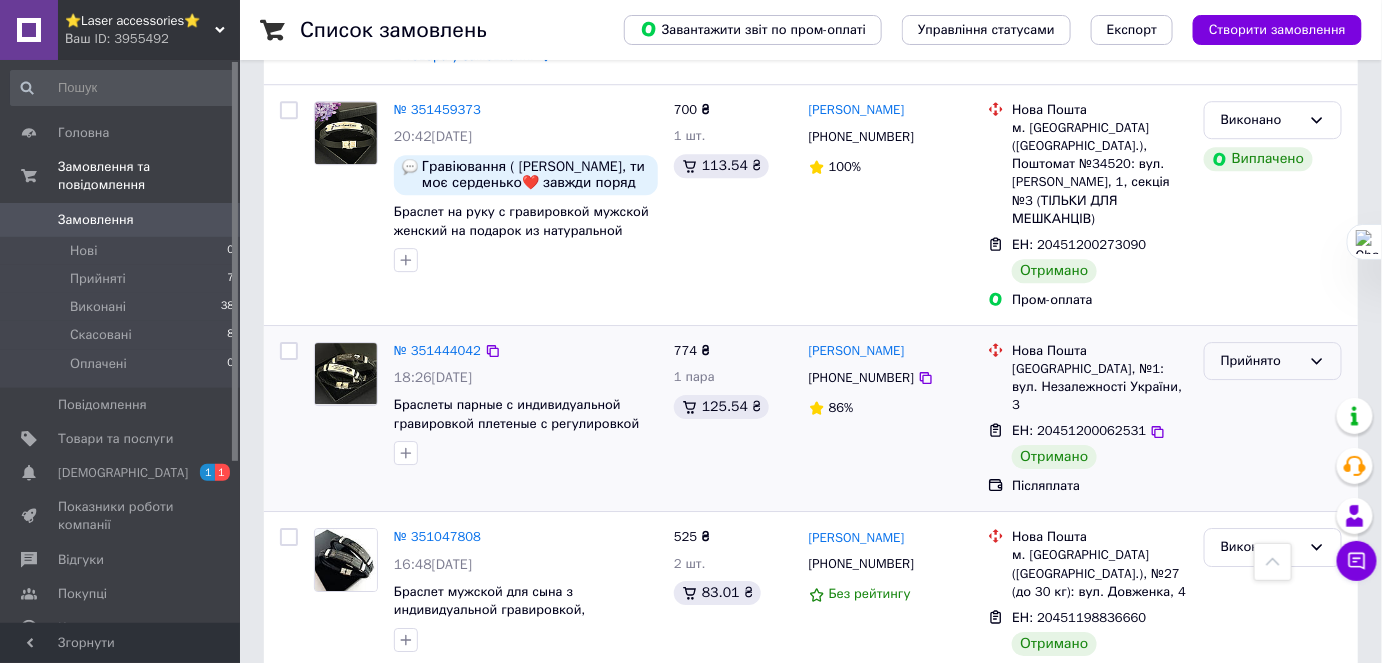 click on "Прийнято" at bounding box center (1261, 361) 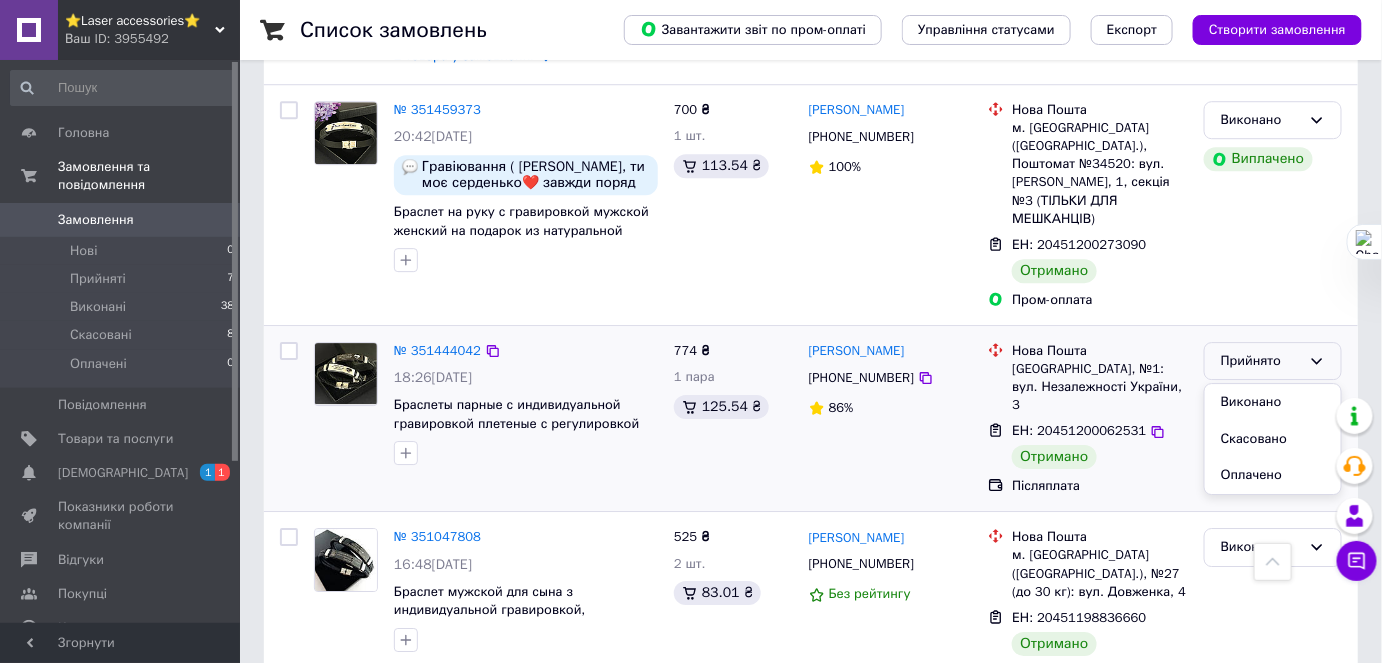 click on "Виконано" at bounding box center [1273, 402] 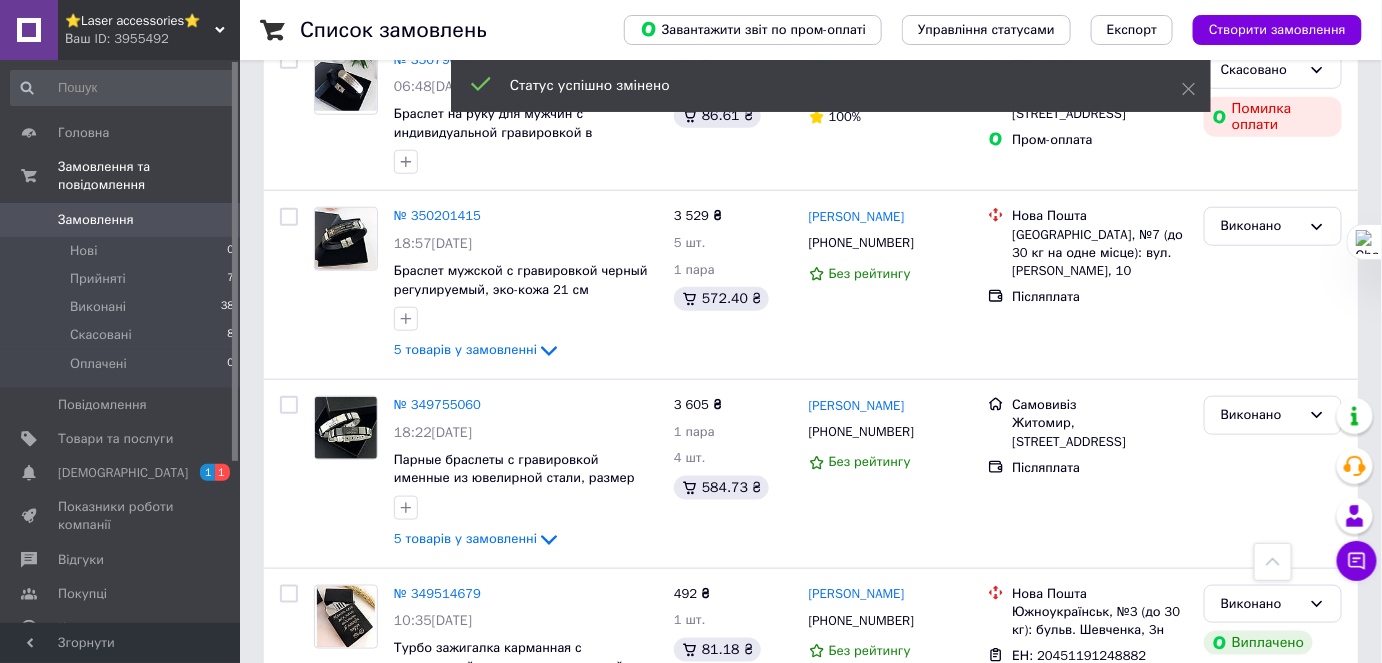 scroll, scrollTop: 3272, scrollLeft: 0, axis: vertical 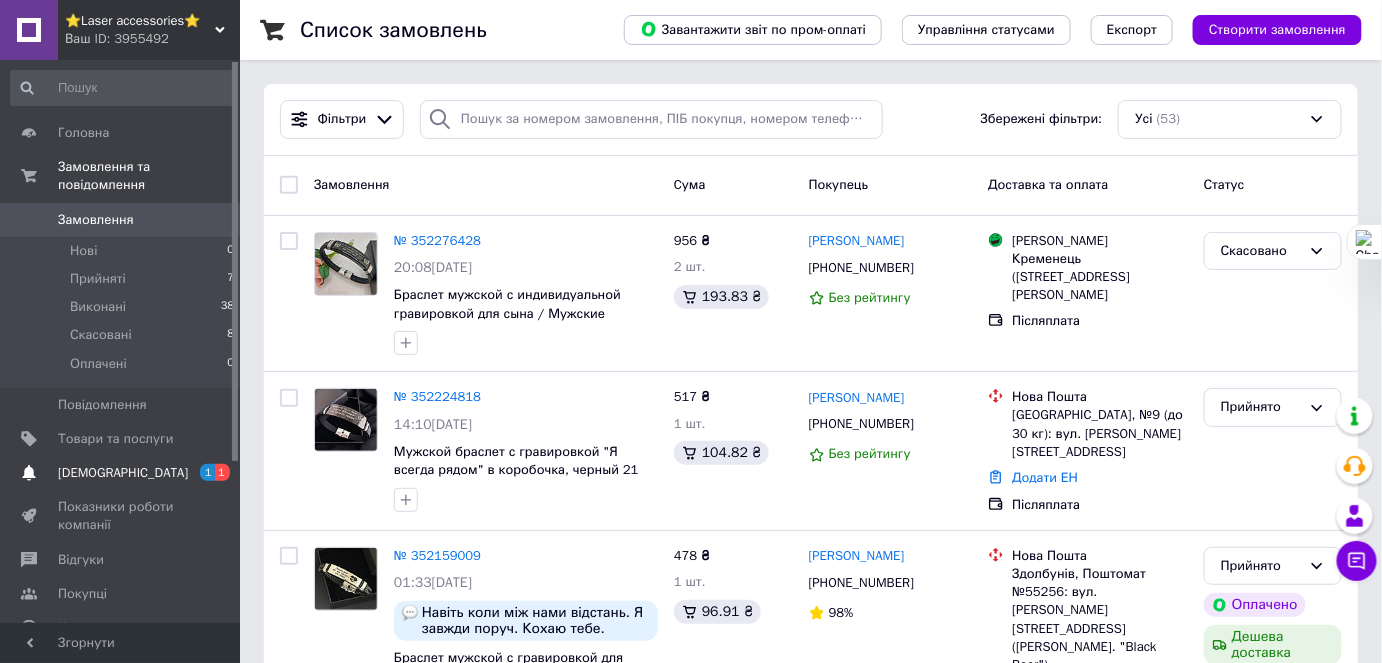 click on "[DEMOGRAPHIC_DATA] 1 1" at bounding box center [123, 473] 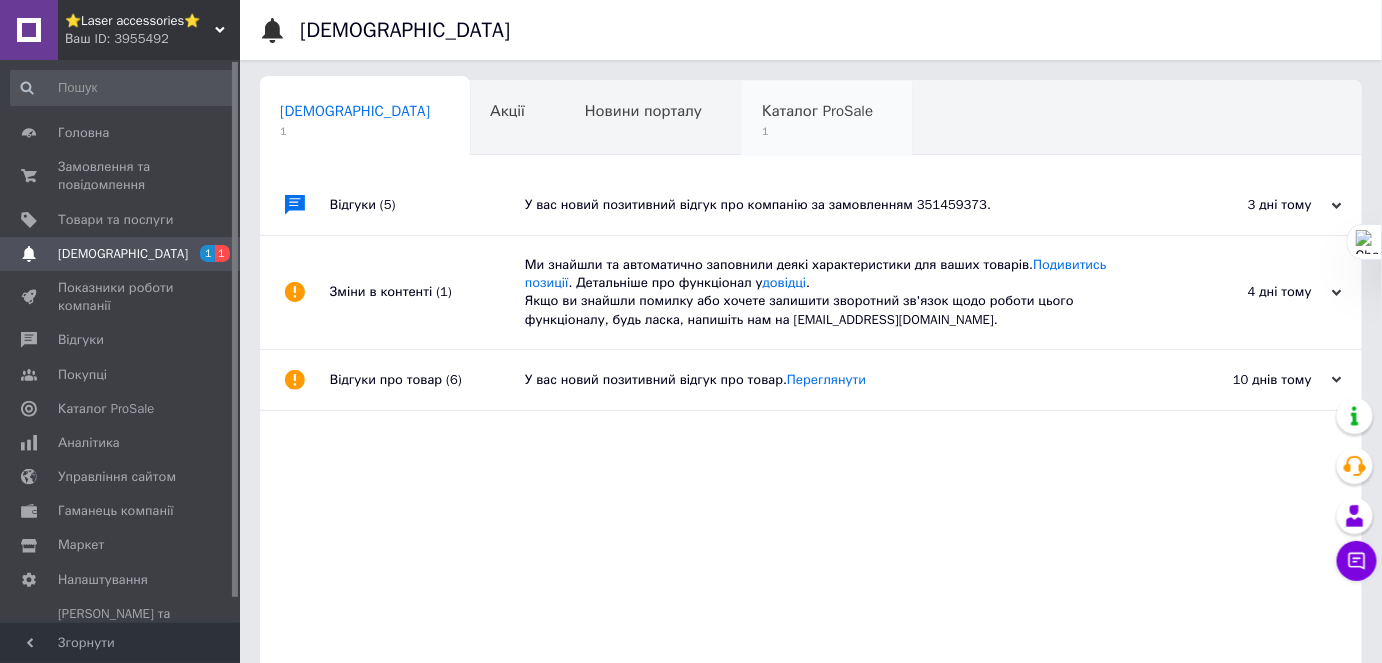 click on "Каталог ProSale 1" at bounding box center (827, 119) 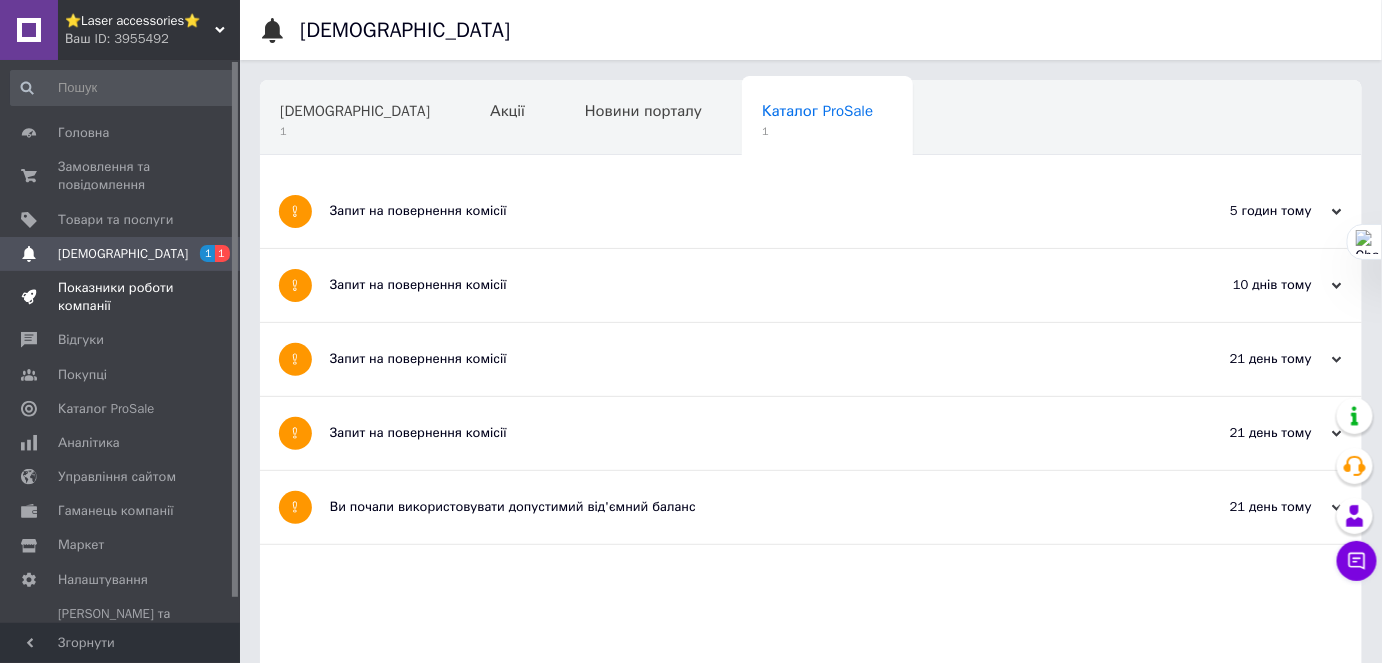 click on "Показники роботи компанії" at bounding box center [121, 297] 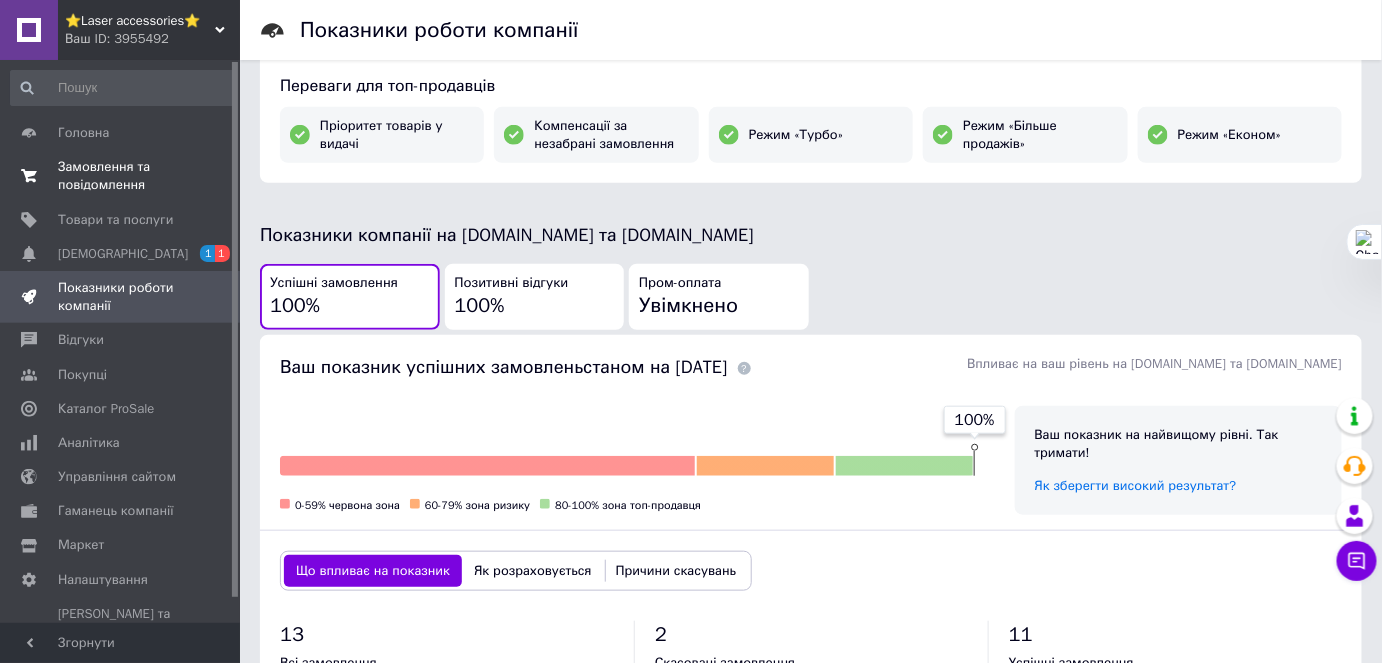 scroll, scrollTop: 272, scrollLeft: 0, axis: vertical 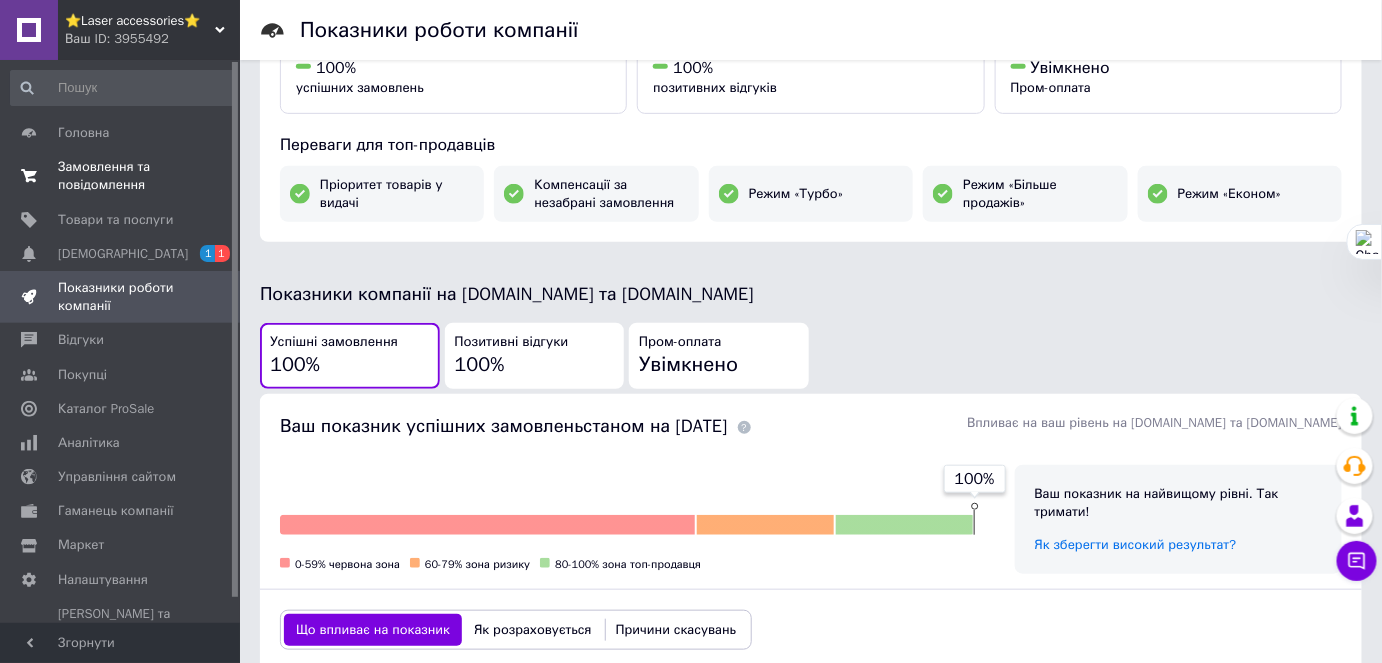 click on "Замовлення та повідомлення" at bounding box center [121, 176] 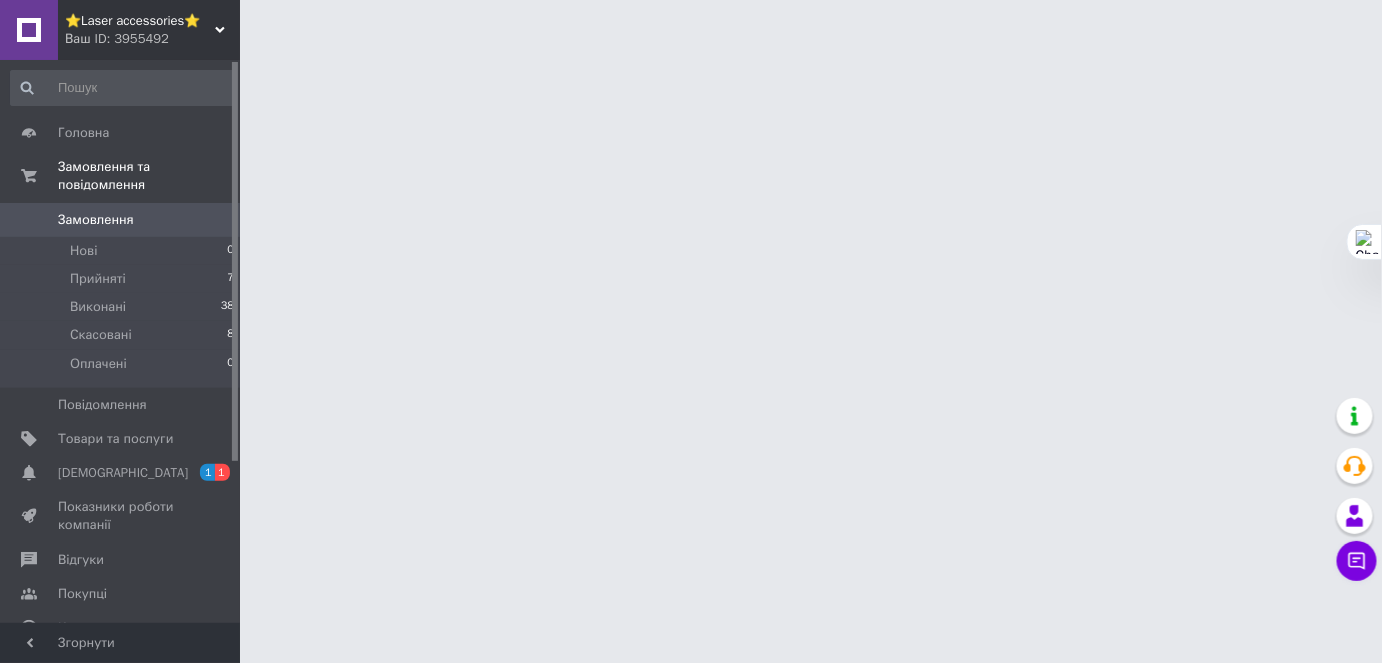 scroll, scrollTop: 0, scrollLeft: 0, axis: both 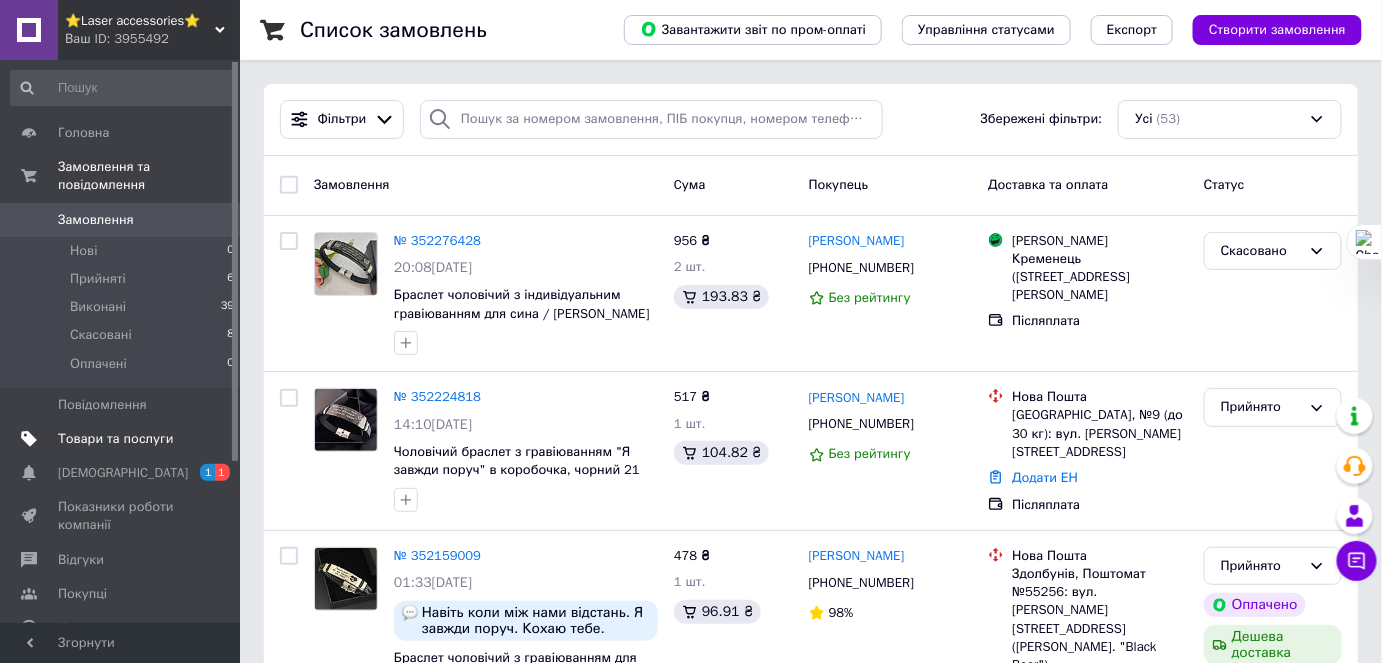 click on "Товари та послуги" at bounding box center [115, 439] 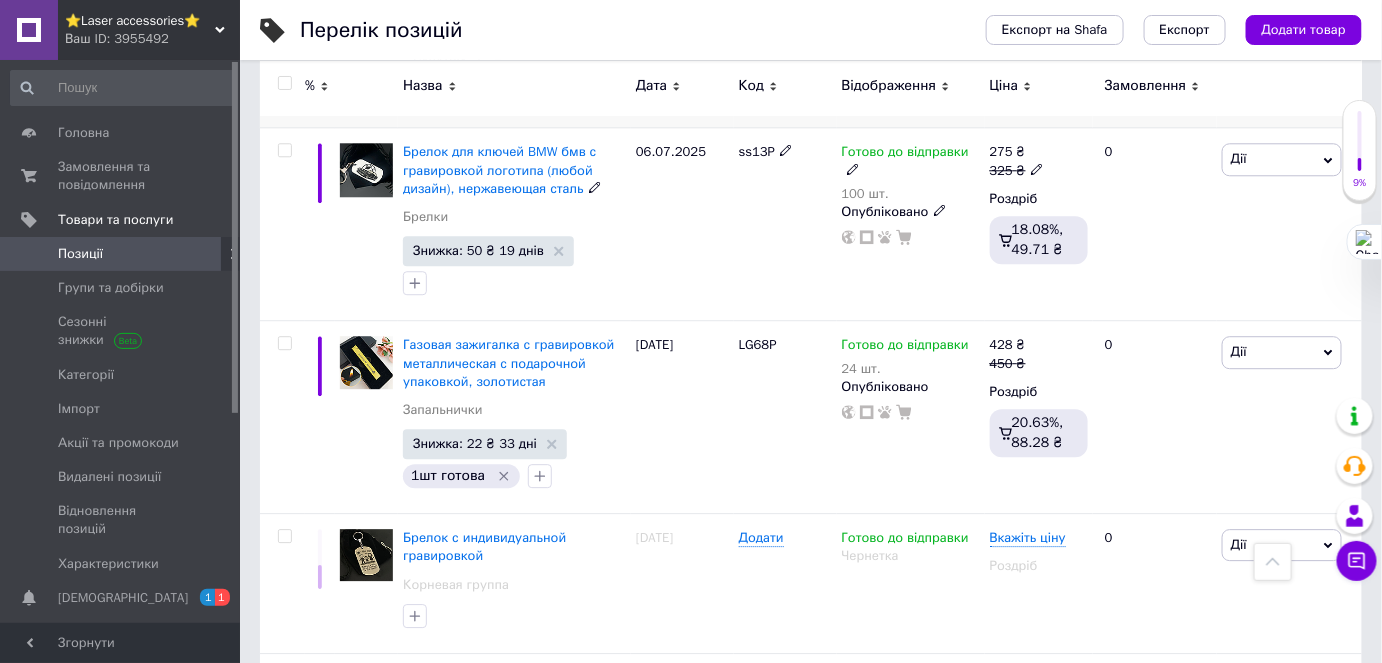 scroll, scrollTop: 1727, scrollLeft: 0, axis: vertical 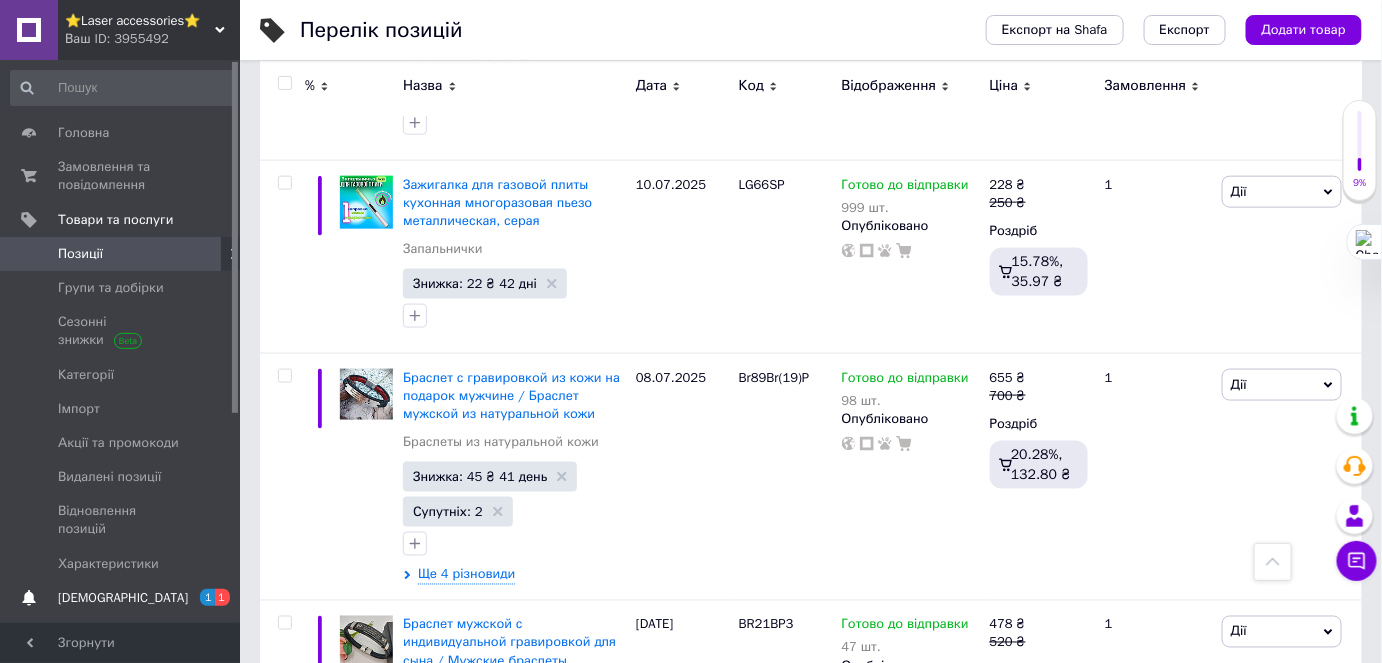 click on "[DEMOGRAPHIC_DATA]" at bounding box center (123, 598) 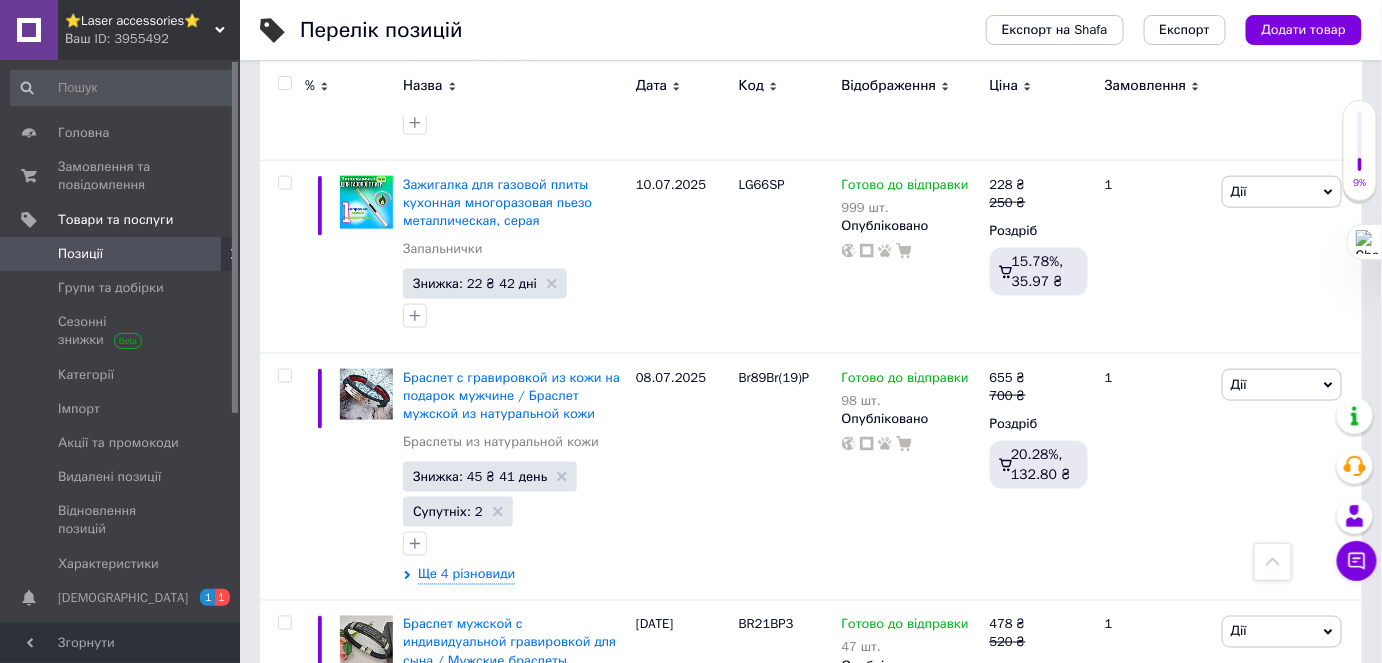scroll, scrollTop: 0, scrollLeft: 0, axis: both 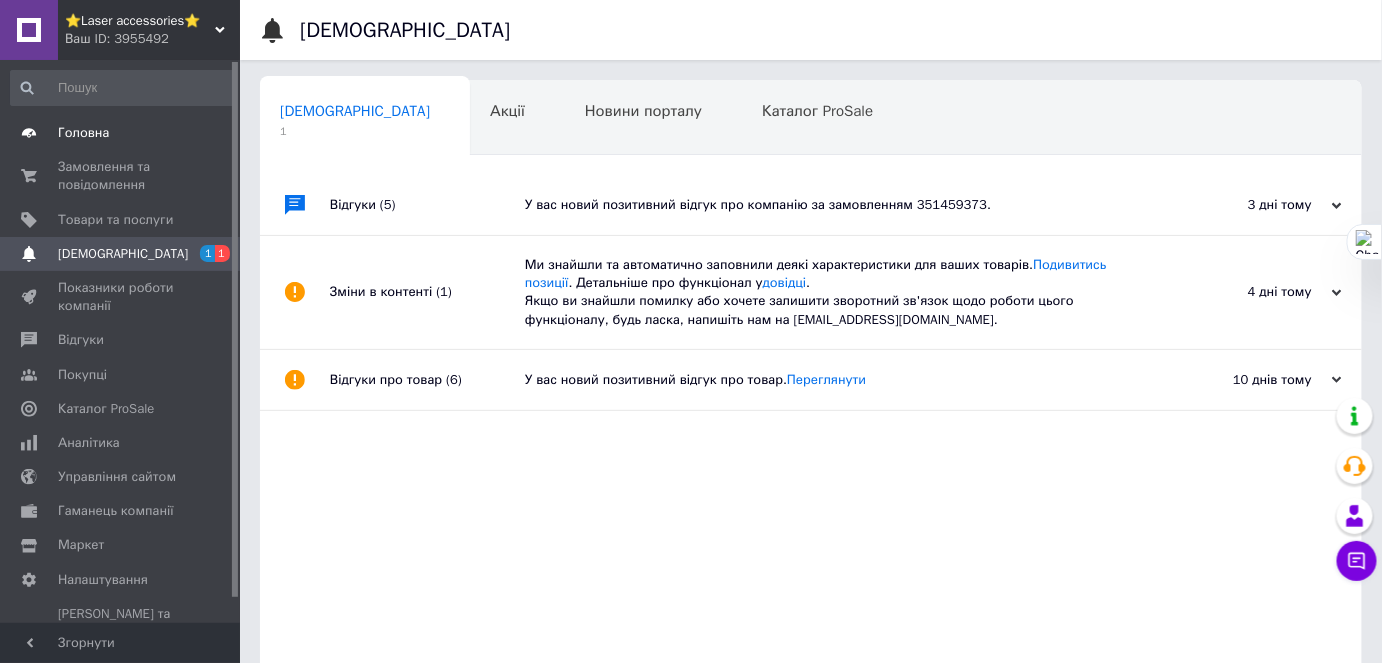 click on "Головна" at bounding box center [123, 133] 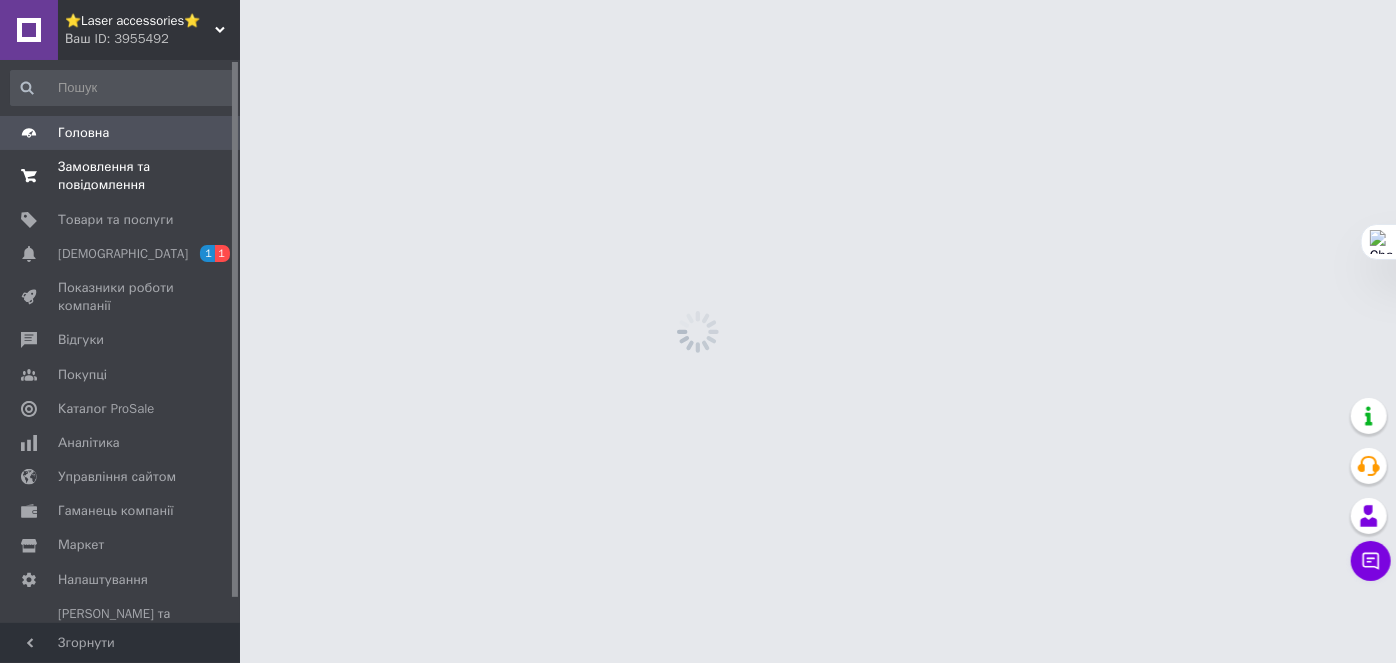 click on "Замовлення та повідомлення" at bounding box center (121, 176) 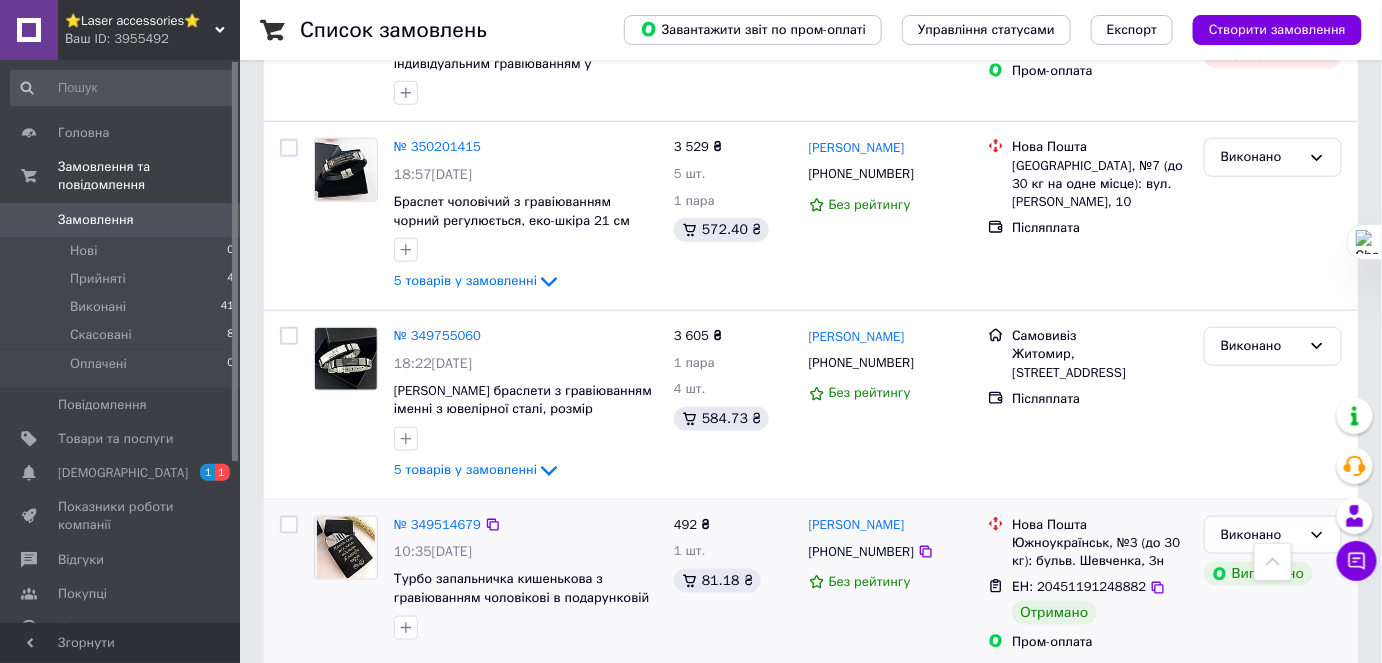 scroll, scrollTop: 3409, scrollLeft: 0, axis: vertical 